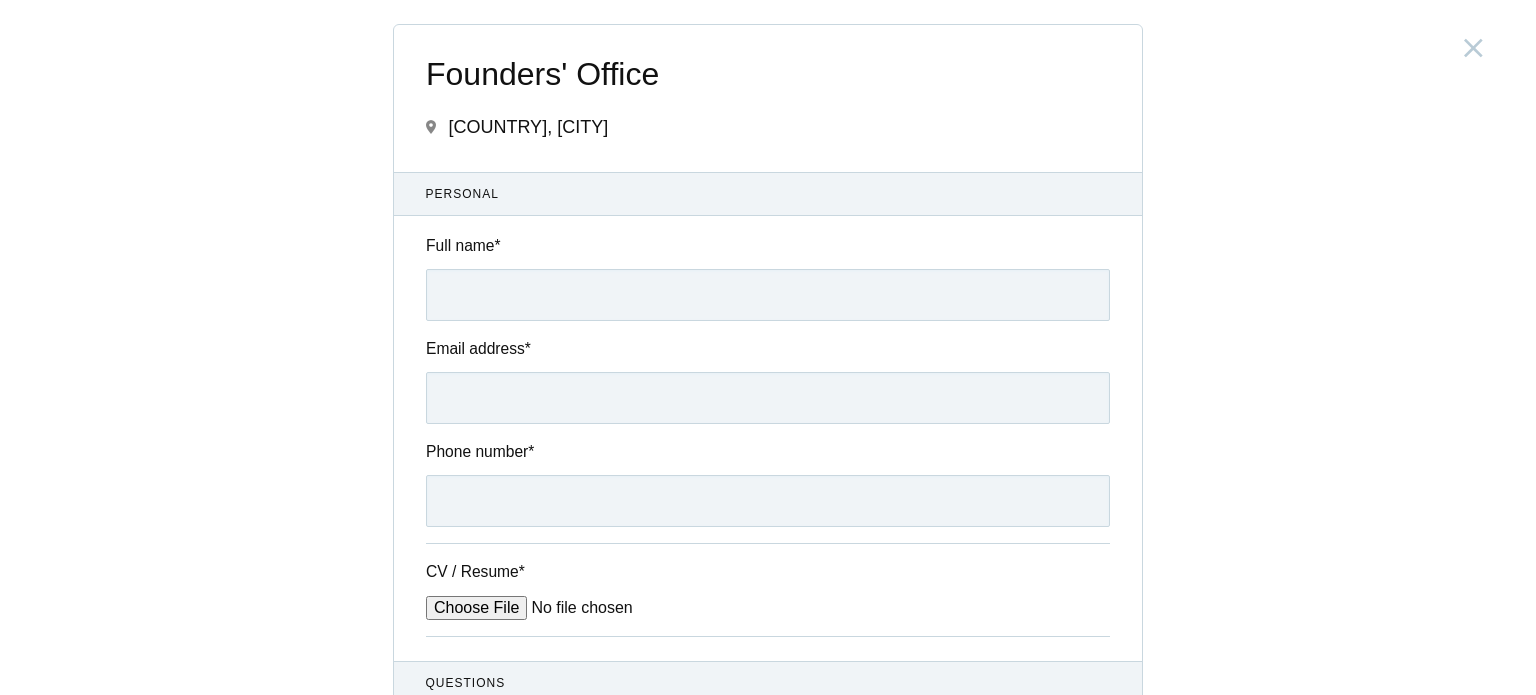 scroll, scrollTop: 5503, scrollLeft: 0, axis: vertical 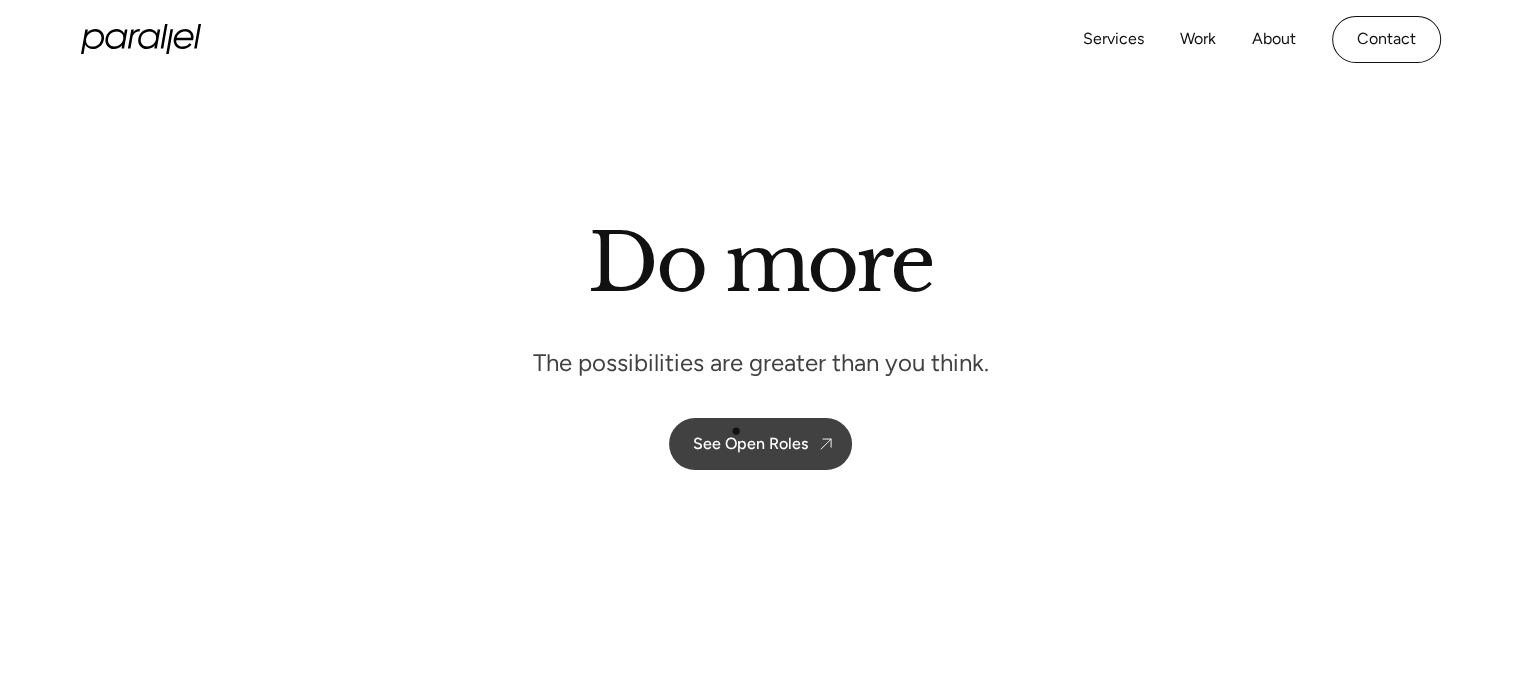 click on "See Open Roles" at bounding box center [760, 444] 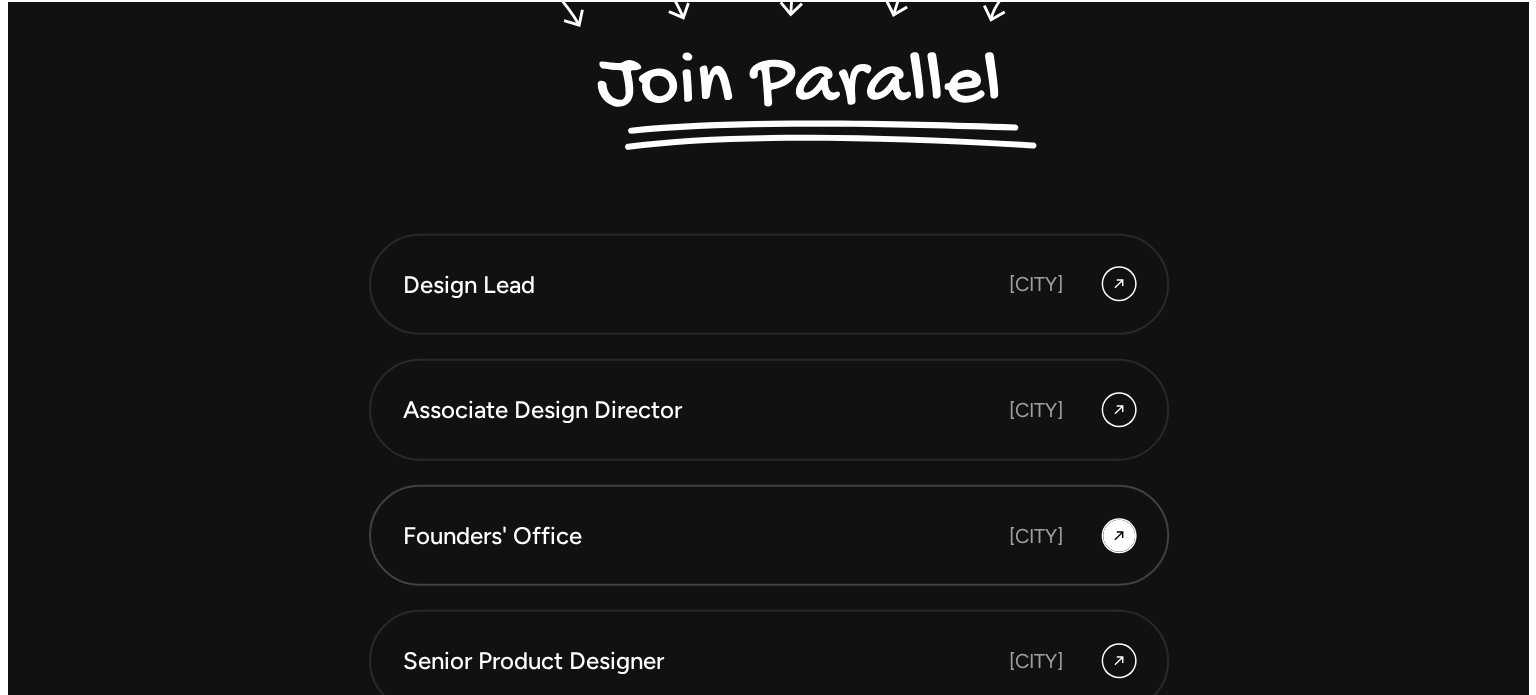 scroll, scrollTop: 5608, scrollLeft: 0, axis: vertical 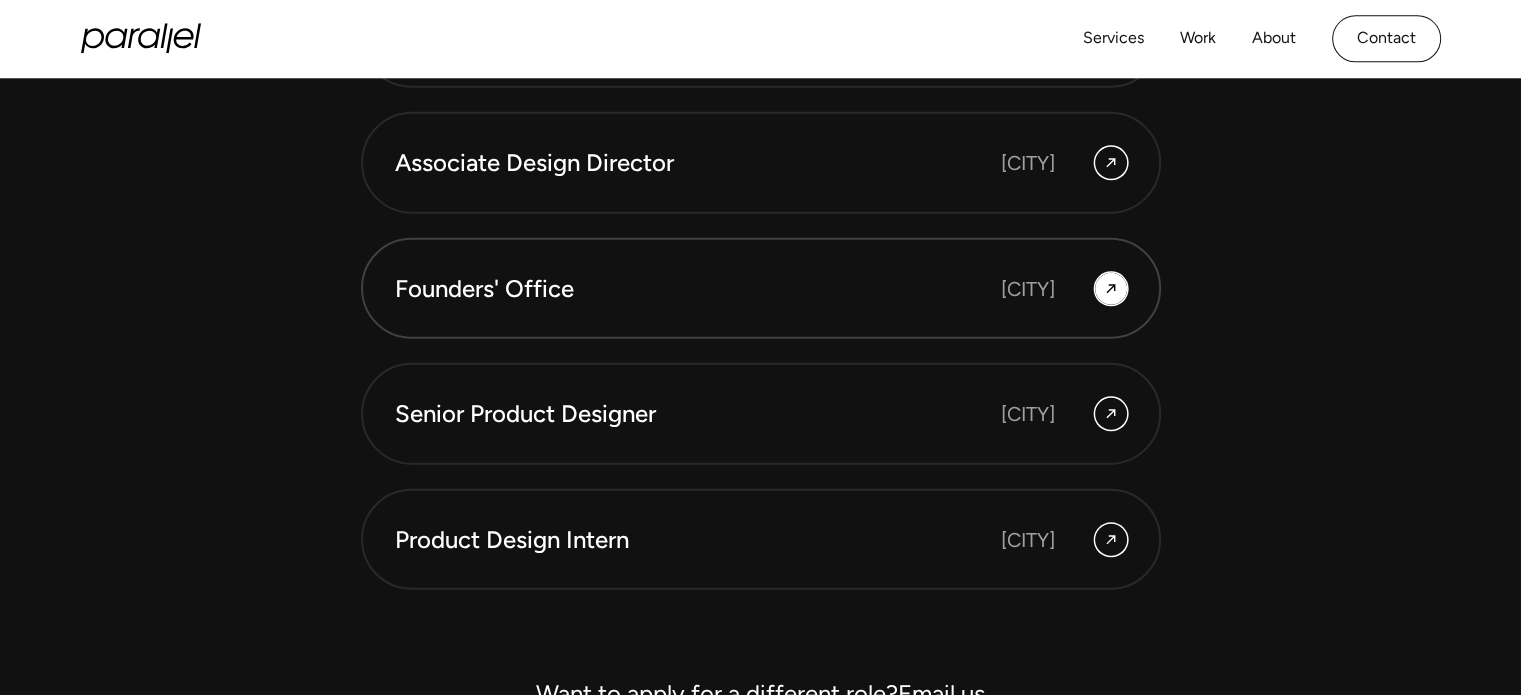 click on "Founders' Office
[CITY]" at bounding box center (761, 289) 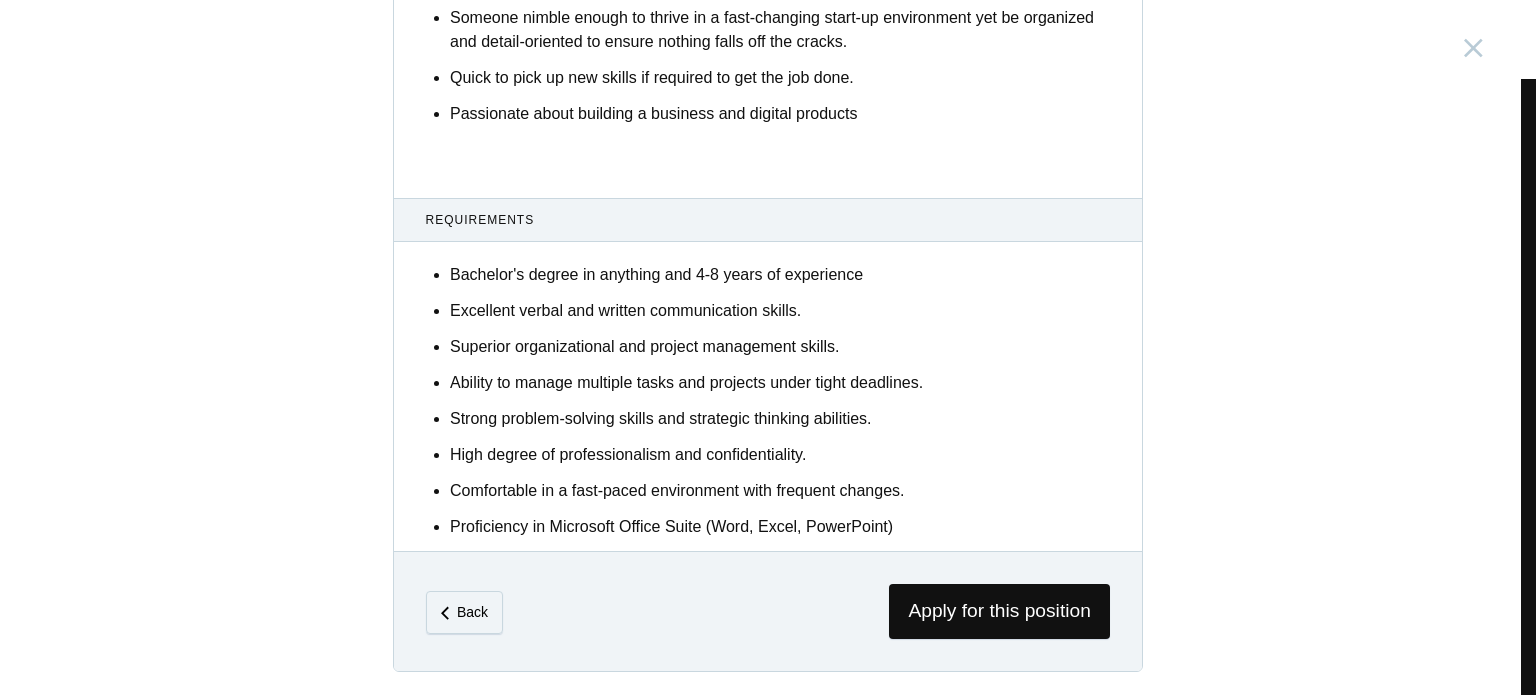 scroll, scrollTop: 1214, scrollLeft: 0, axis: vertical 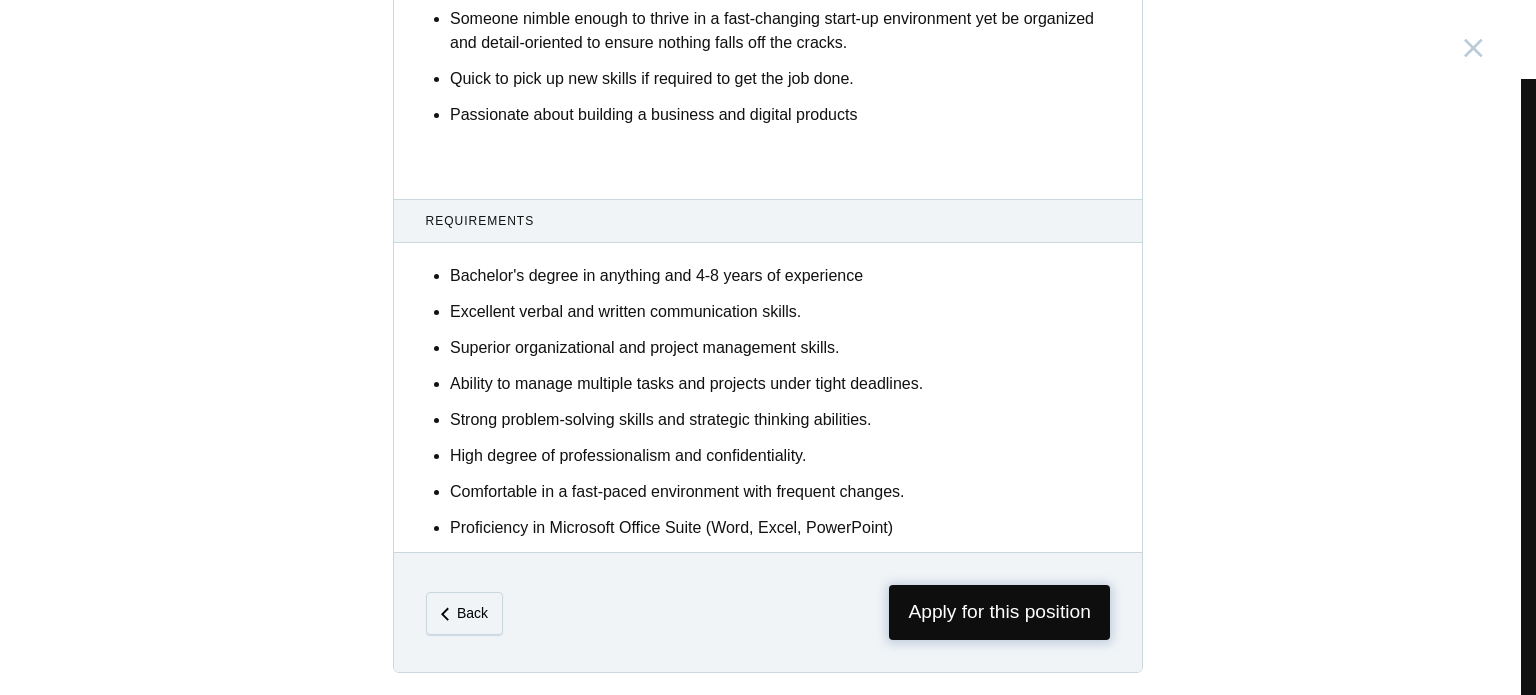 click on "Apply for this position" at bounding box center (999, 612) 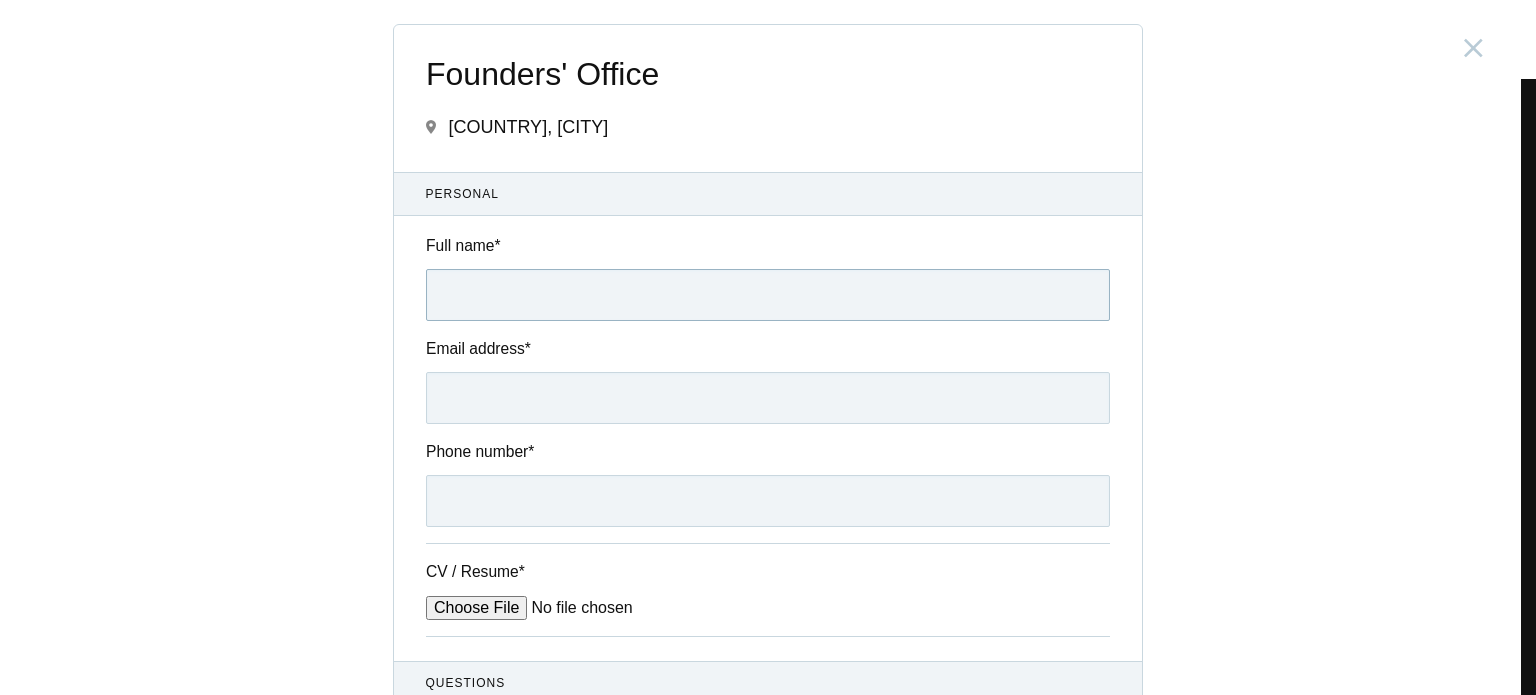 click on "Full name  *" at bounding box center (768, 295) 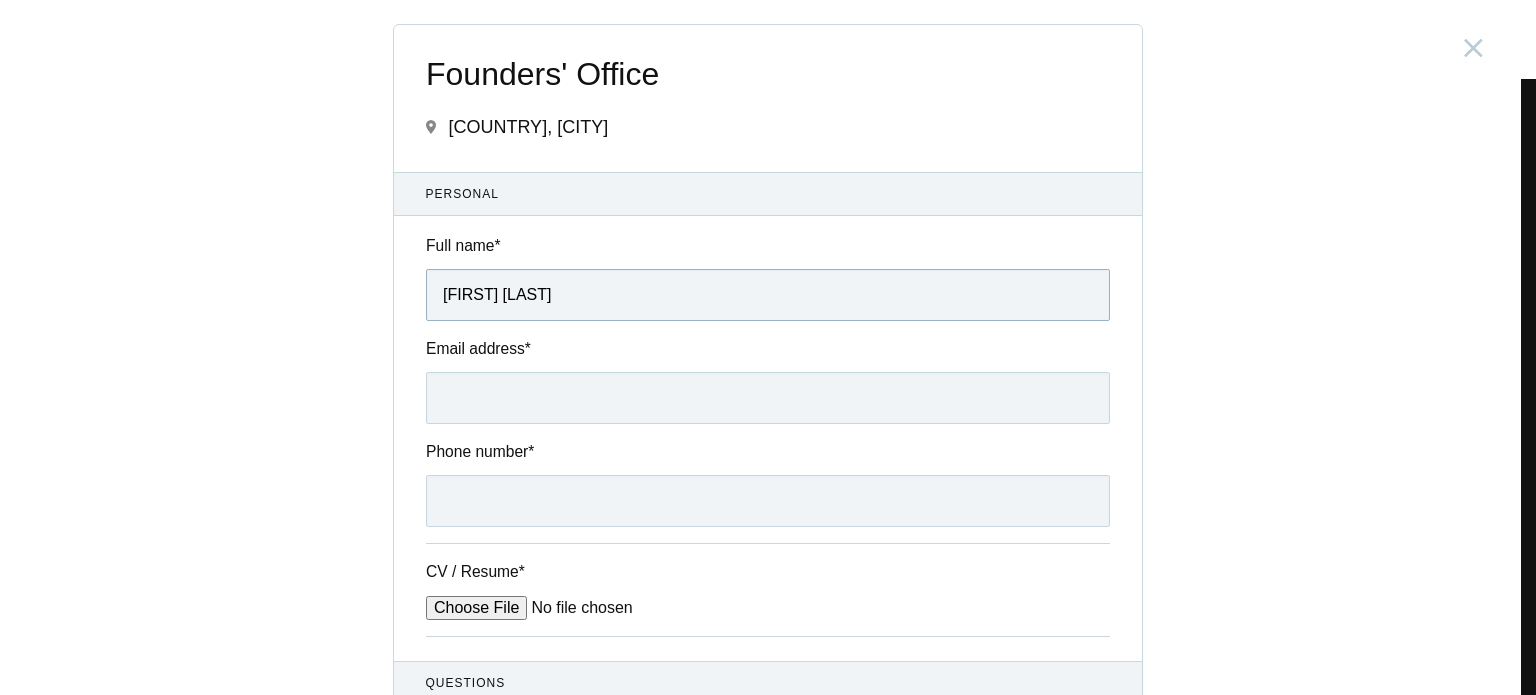 type on "[FIRST] [LAST]" 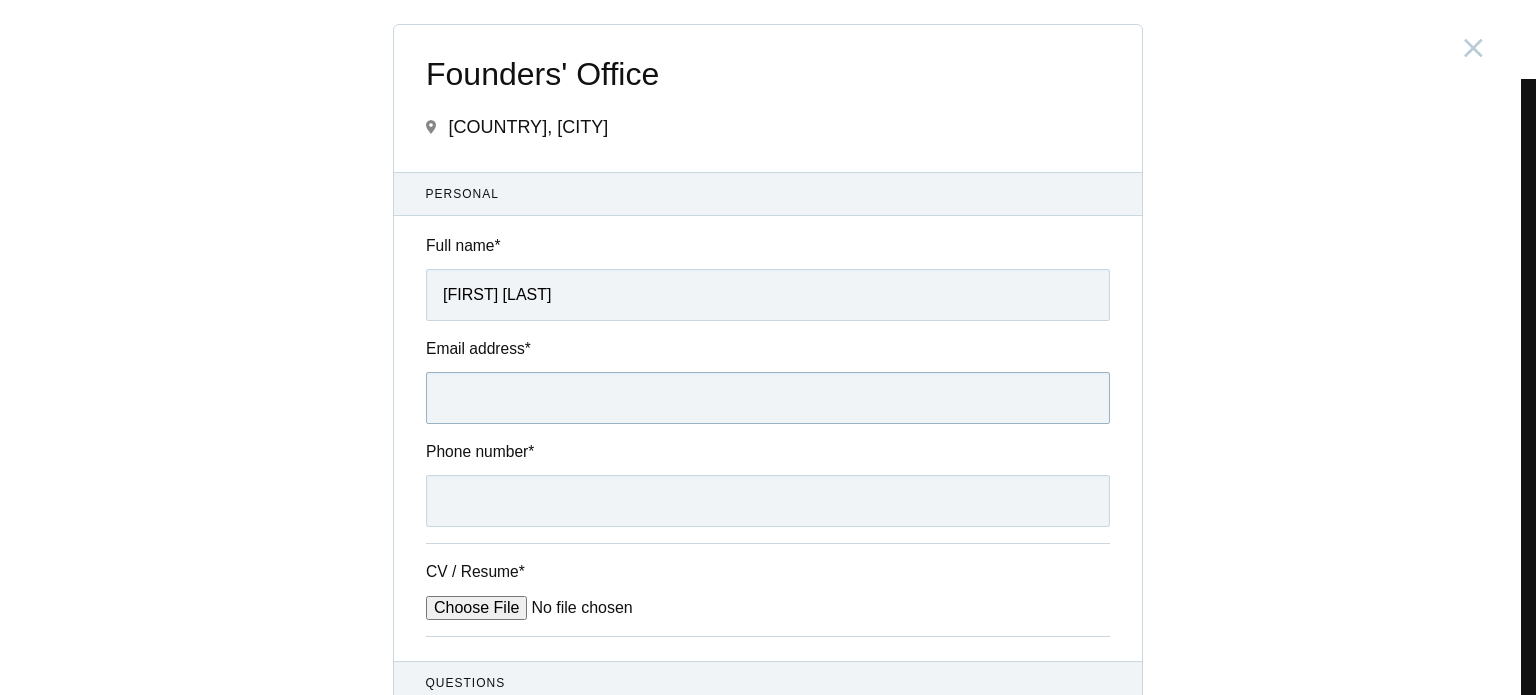 click on "Email address  *" at bounding box center [768, 398] 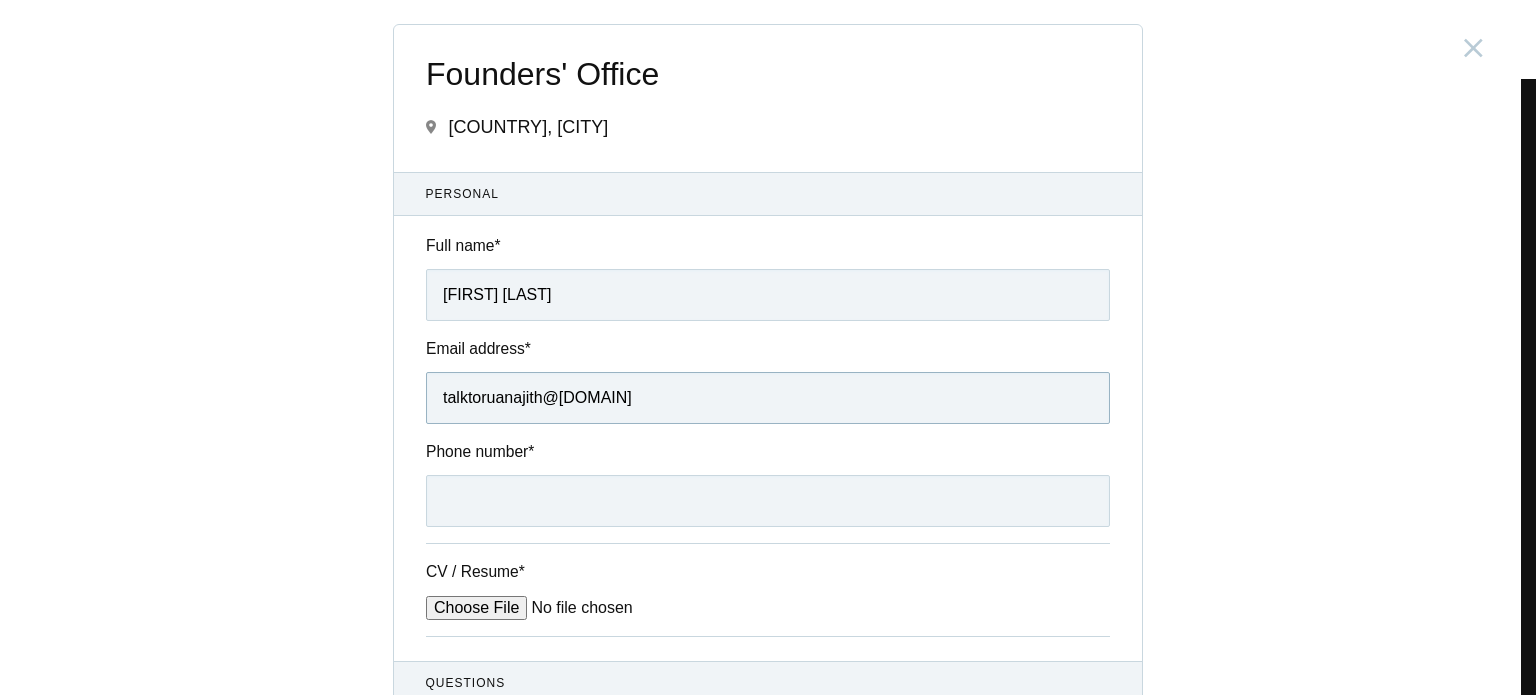 type on "talktoruanajith@[DOMAIN]" 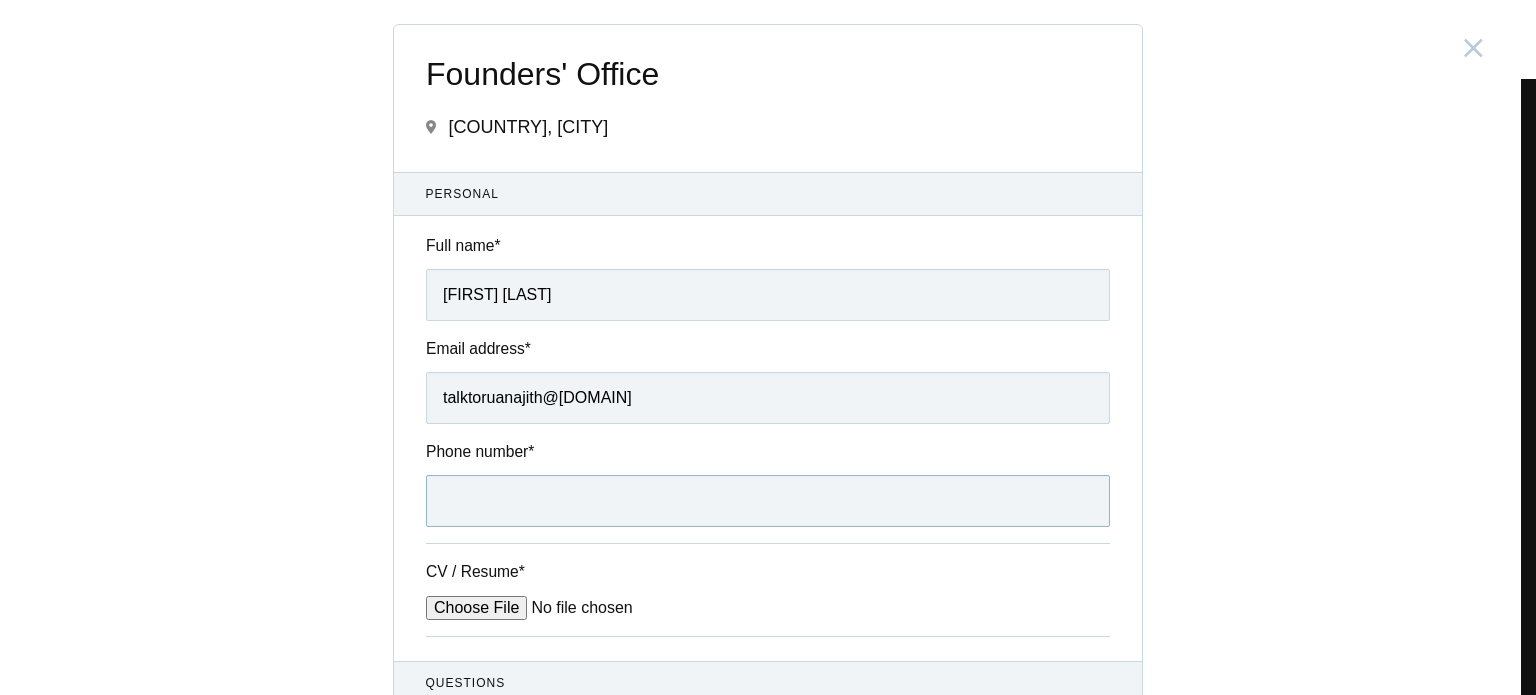 click on "Phone number  *" at bounding box center [768, 501] 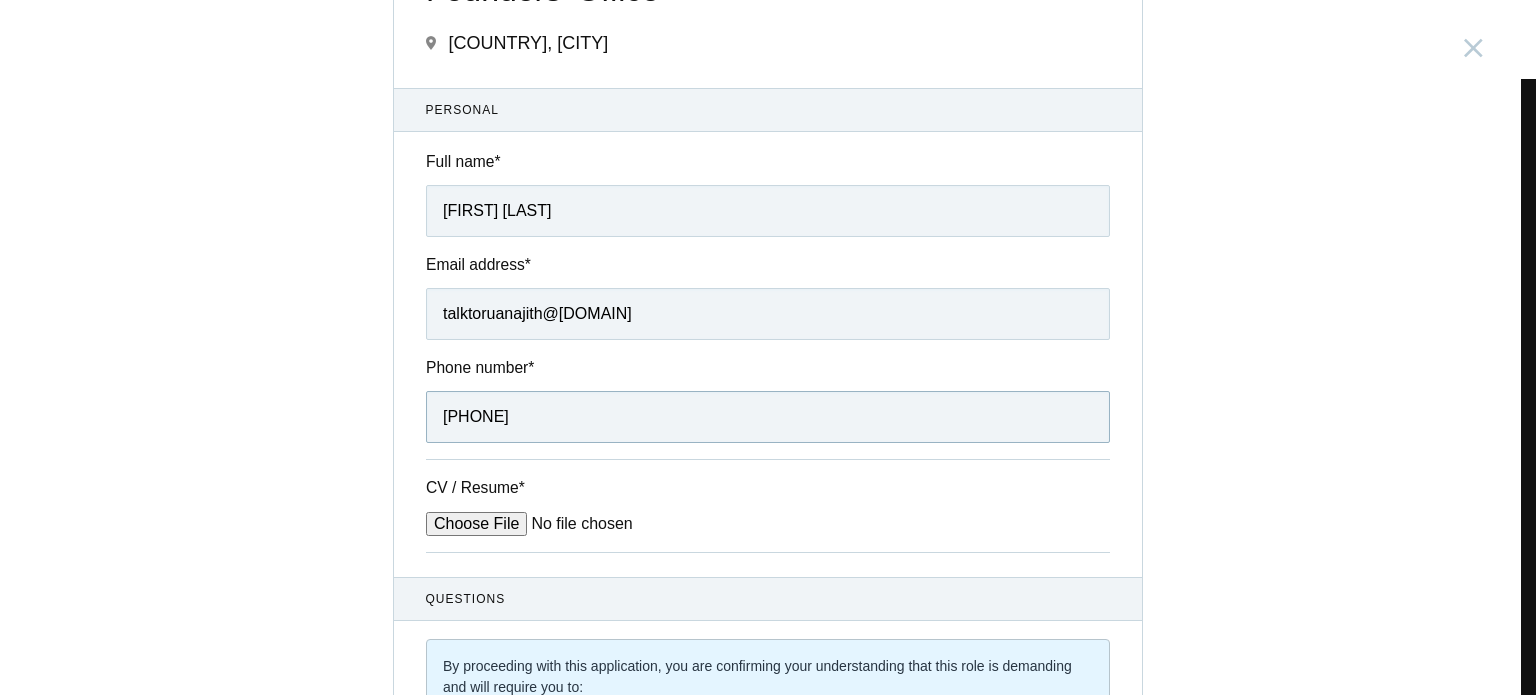 scroll, scrollTop: 84, scrollLeft: 0, axis: vertical 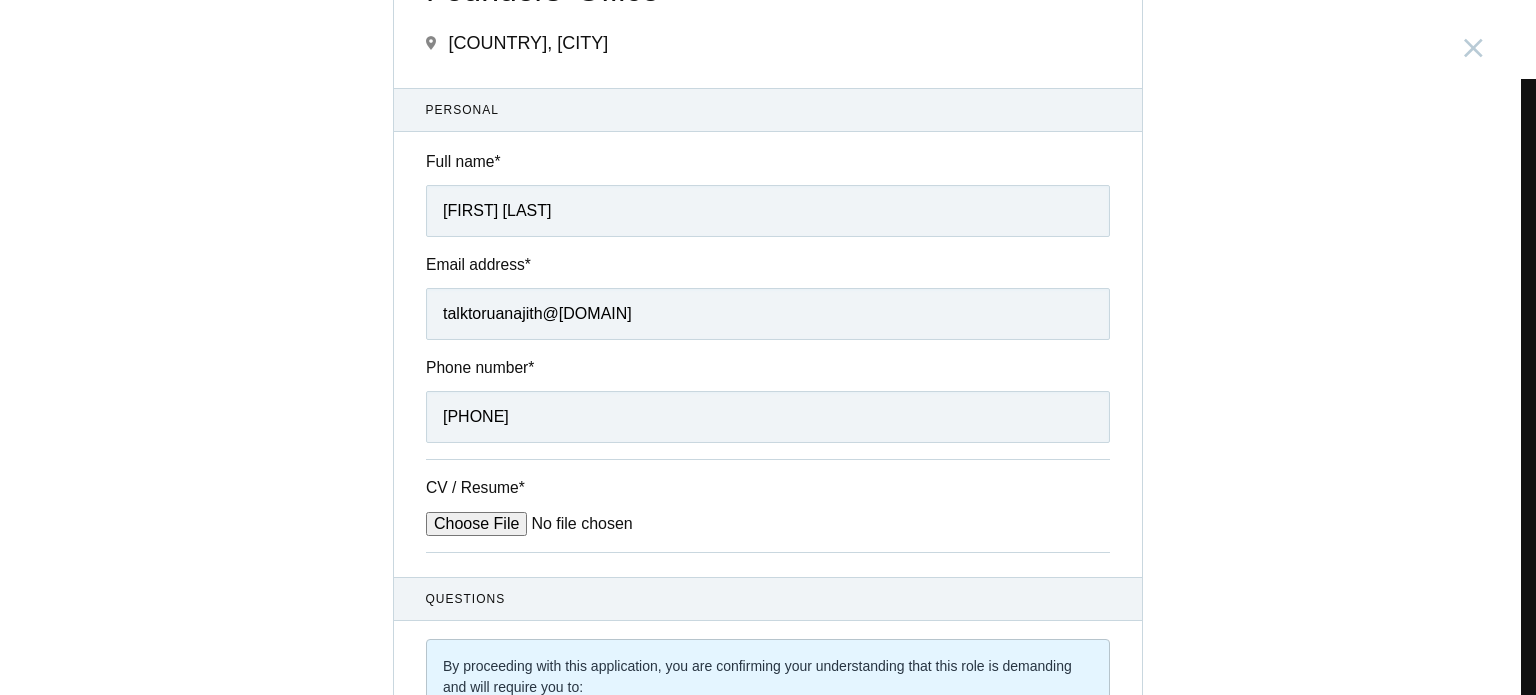 click on "CV / Resume  *" at bounding box center (577, 524) 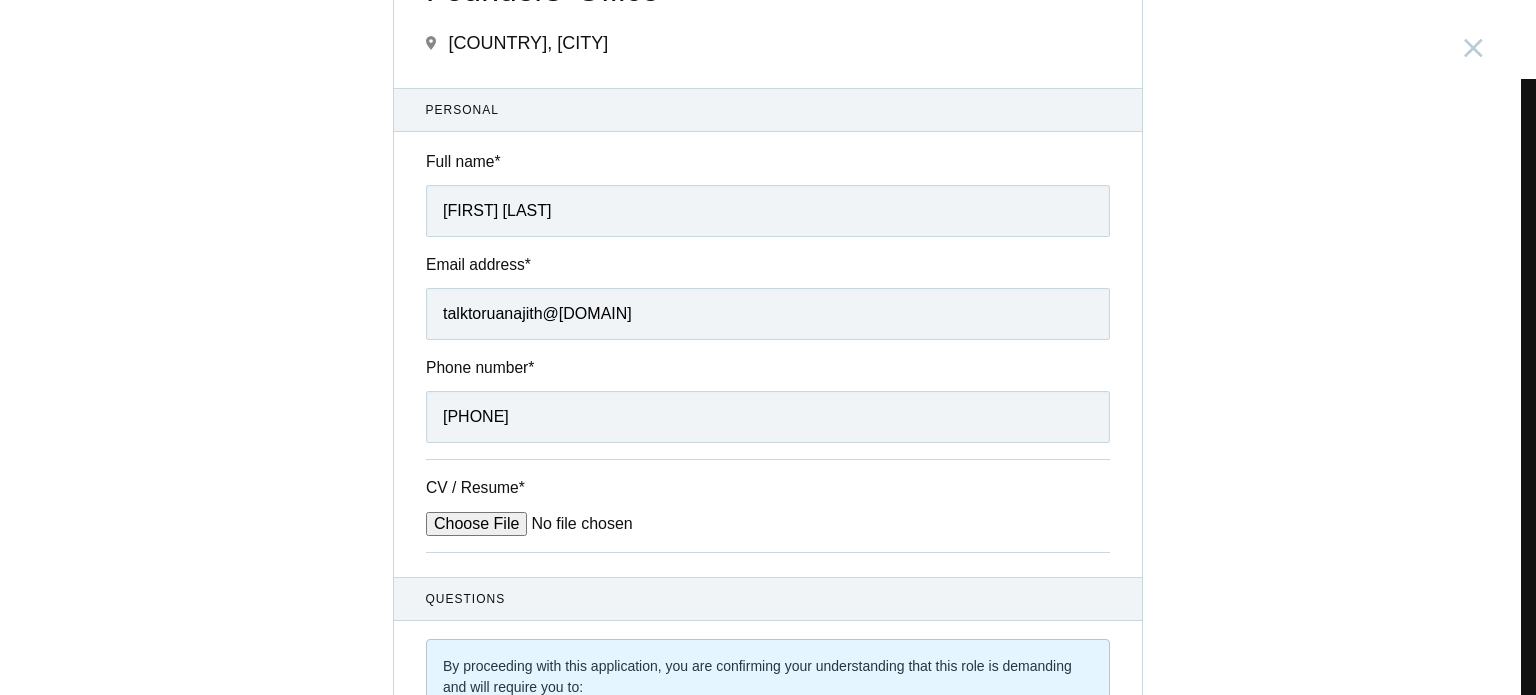 click on "CV / Resume  *" at bounding box center (768, 505) 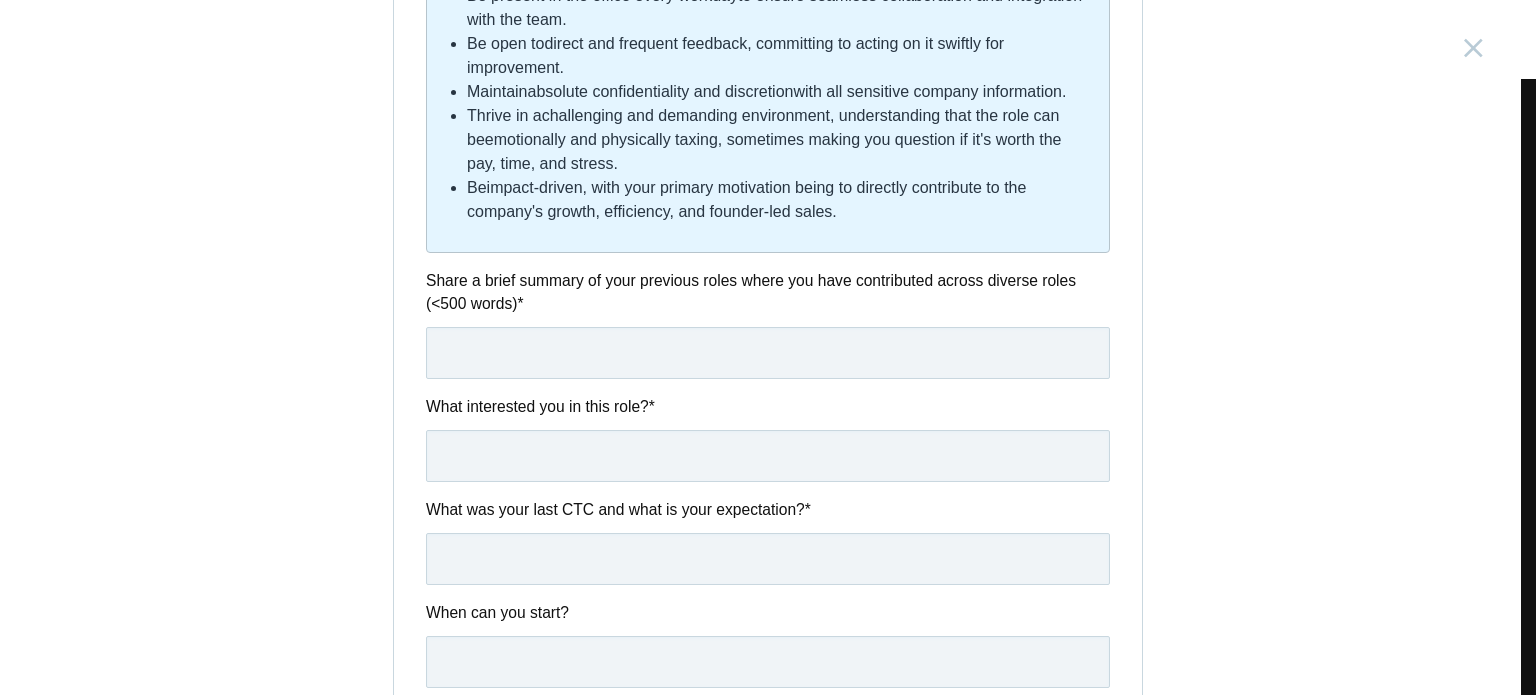scroll, scrollTop: 1002, scrollLeft: 0, axis: vertical 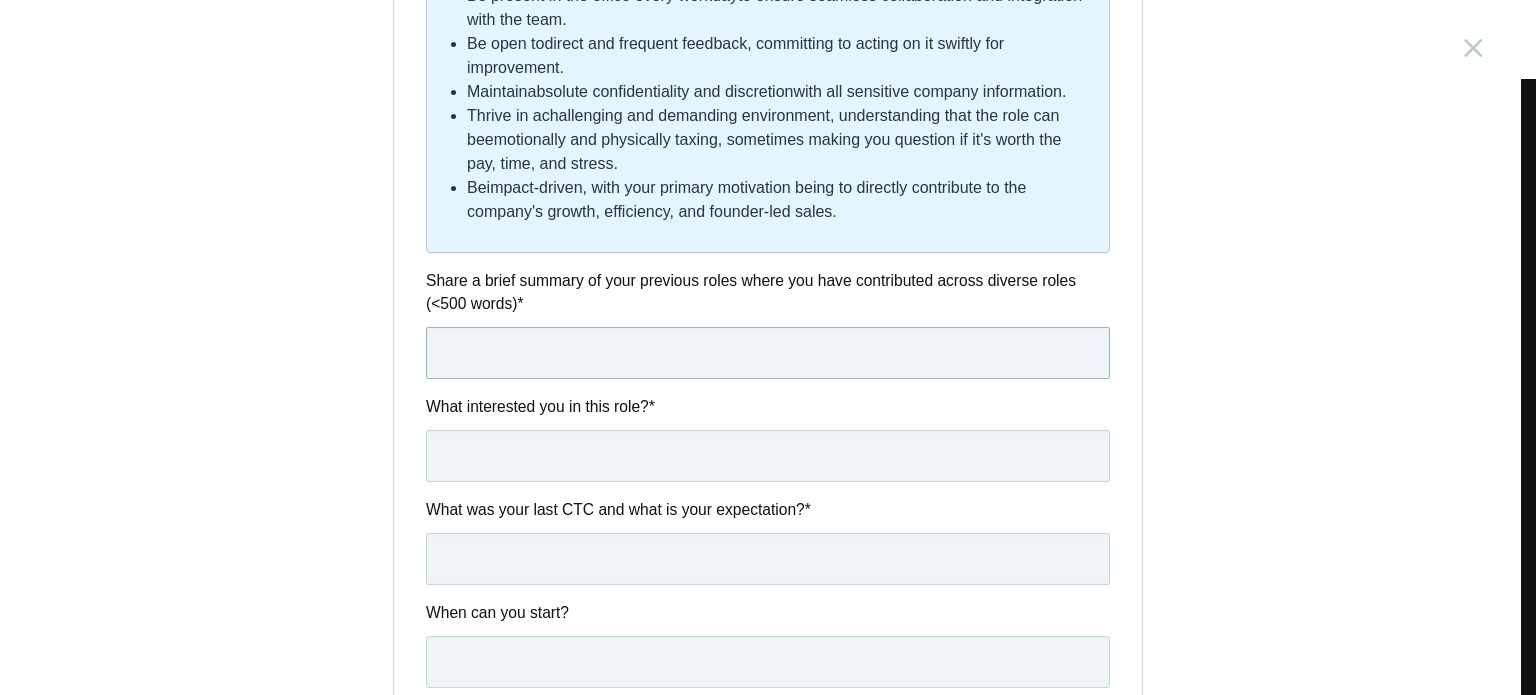click at bounding box center [768, 353] 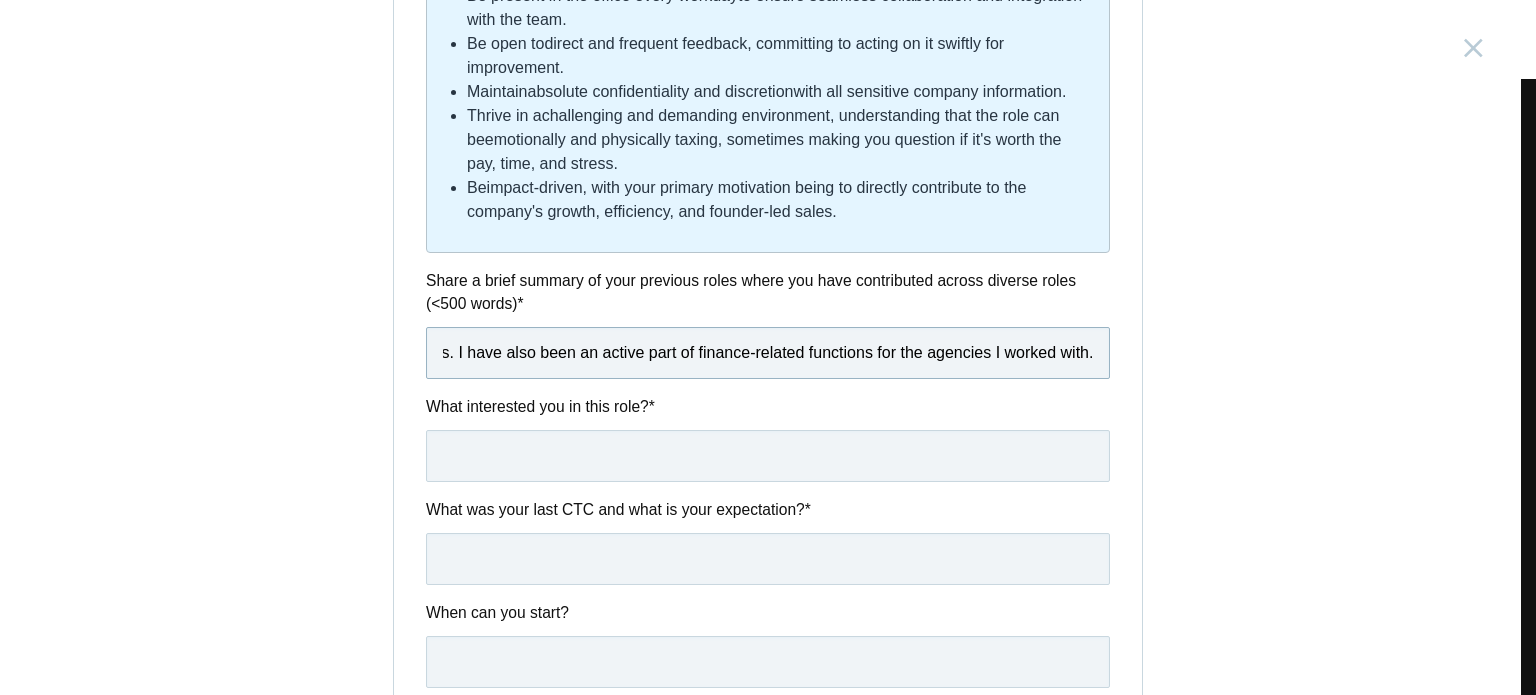 scroll, scrollTop: 0, scrollLeft: 0, axis: both 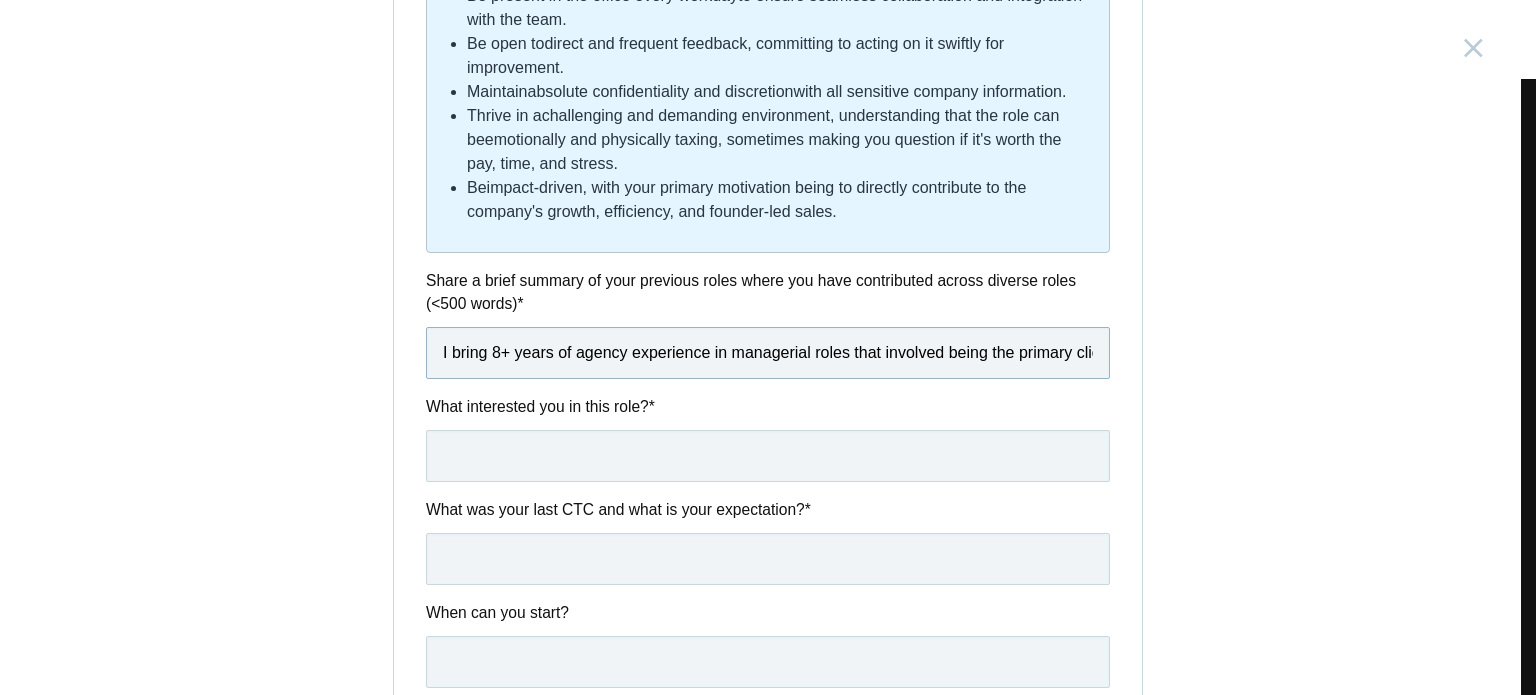 click on "I bring 8+ years of agency experience in managerial roles that involved being the primary client-facing POC and handling multi-faceted projects. Throughout my career, I have handled diverse requirements that come up internally and externally as part of my roles. I have headed projects across different domains, ranging from digital marketing, websites, to integrated campaigns. My experience spans working with national and regional brands like ITC, VIP, Allana, Ramraj Cotton, and many more. Apart from my core responsibilities, I have also helped the leadership with hiring resources and mentoring junior team members across the Account Management and Content teams. I have also been an active part of finance-related functions for the agencies I worked with." at bounding box center [768, 353] 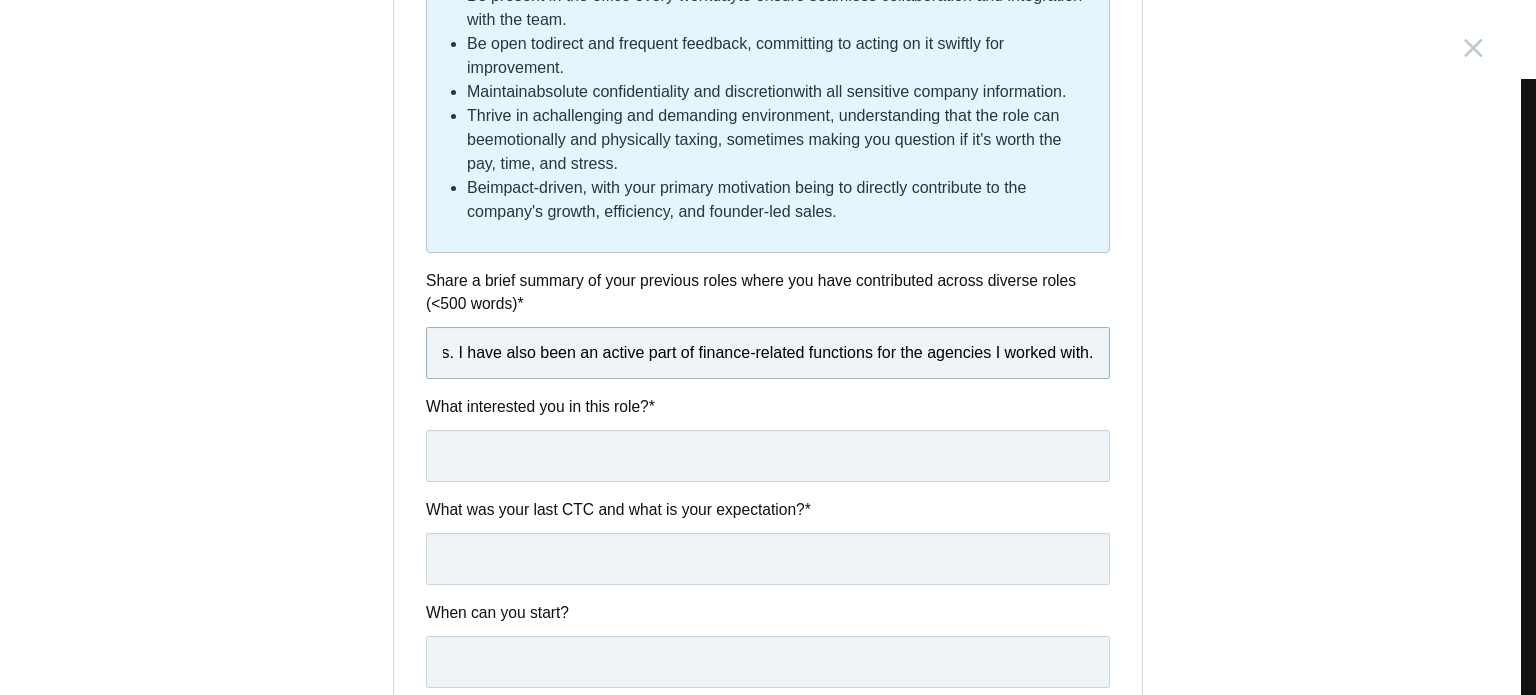 scroll, scrollTop: 0, scrollLeft: 0, axis: both 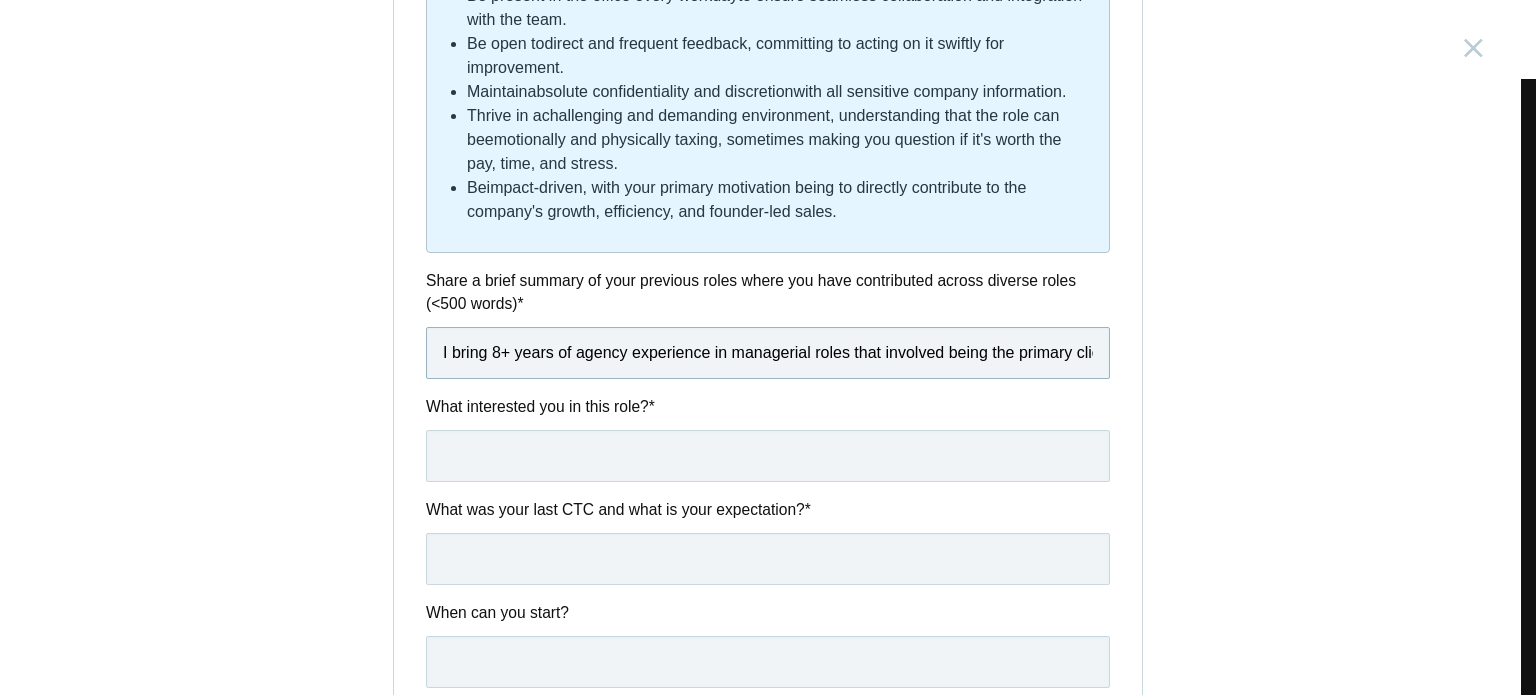 click on "I bring 8+ years of agency experience in managerial roles that involved being the primary client-facing POC and handling multi-faceted projects. Throughout my career, I have handled diverse requirements that come up internally and externally as part of my roles. I have headed projects across different domains, ranging from digital marketing, websites, to integrated campaigns. My experience spans working with national and regional brands like ITC, VIP, Allana, Ramraj Cotton, and many more. Apart from my core responsibilities, I have also helped the leadership with hiring resources and mentoring junior team members across the Account Management and Content teams. I have also been an active part of finance-related functions for the agencies I worked with." at bounding box center (768, 353) 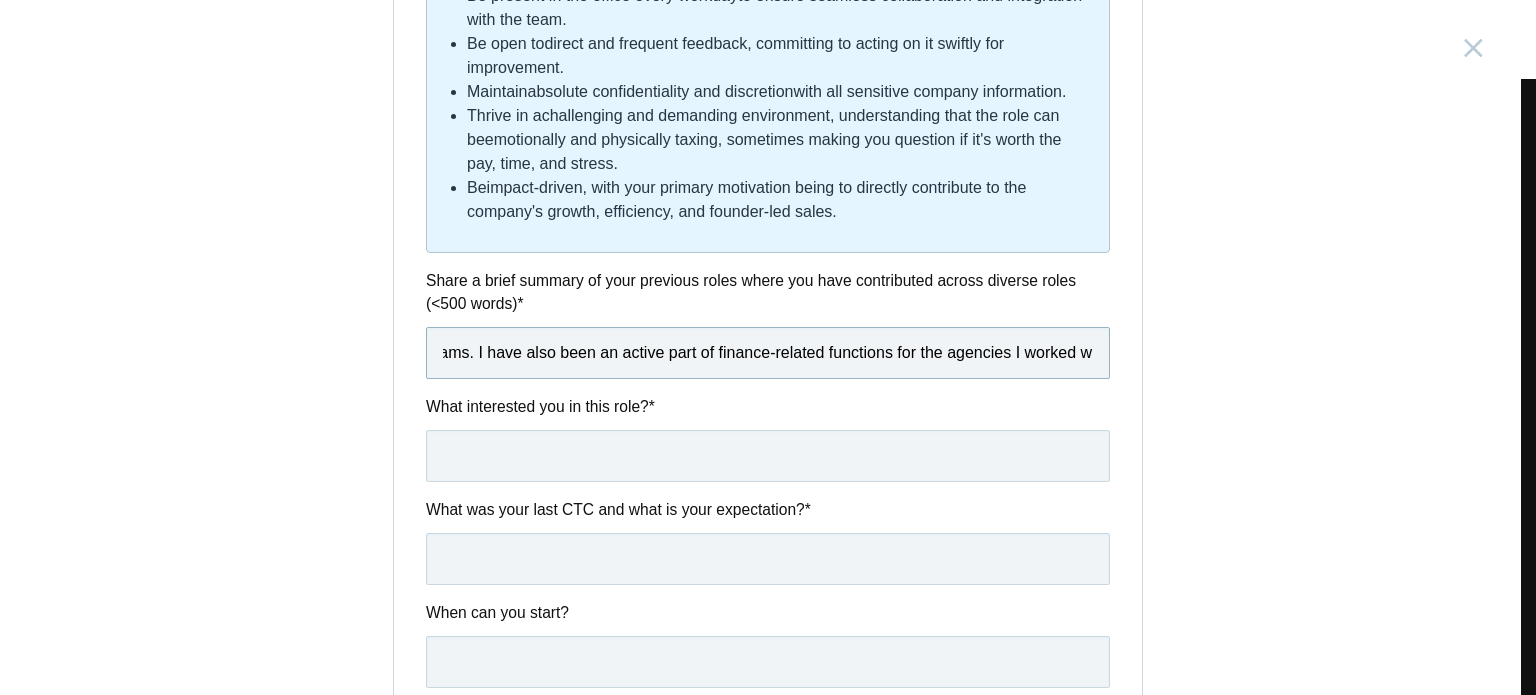 scroll, scrollTop: 0, scrollLeft: 4800, axis: horizontal 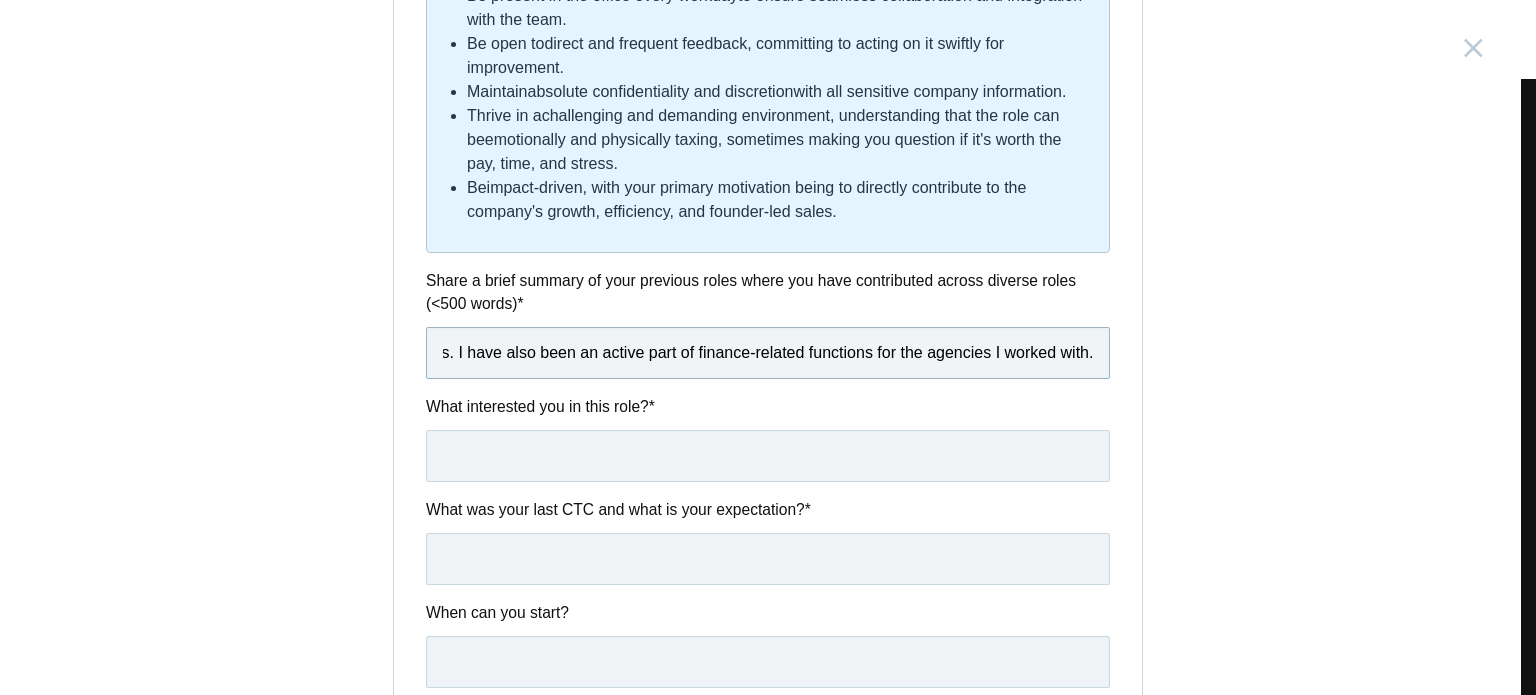 type on "I bring 8+ years of agency experience in managerial roles that involved being the primary client-facing POC and handling multi-faceted projects. Throughout my career, I have handled diverse requirements that come up internally and externally as part of my roles. I have headed projects across different domains, ranging from digital marketing, websites, to integrated campaigns. My experience spans working with national and regional brands like ITC, VIP, Allana, Ramraj Cotton, and many more. Apart from my core responsibilities, I have also helped the leadership with hiring resources and mentoring junior team members across the Account Management and Content teams. I have also been an active part of finance-related functions for the agencies I worked with." 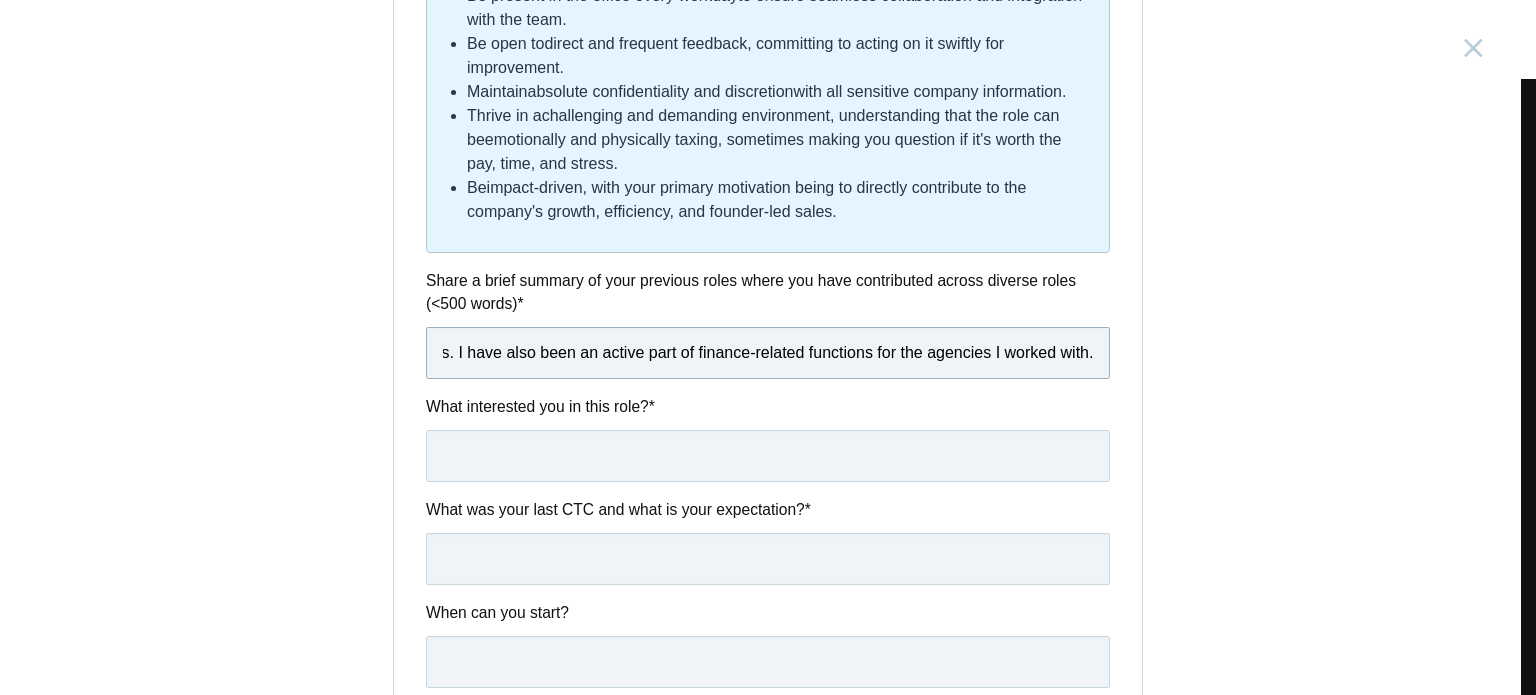 scroll, scrollTop: 0, scrollLeft: 0, axis: both 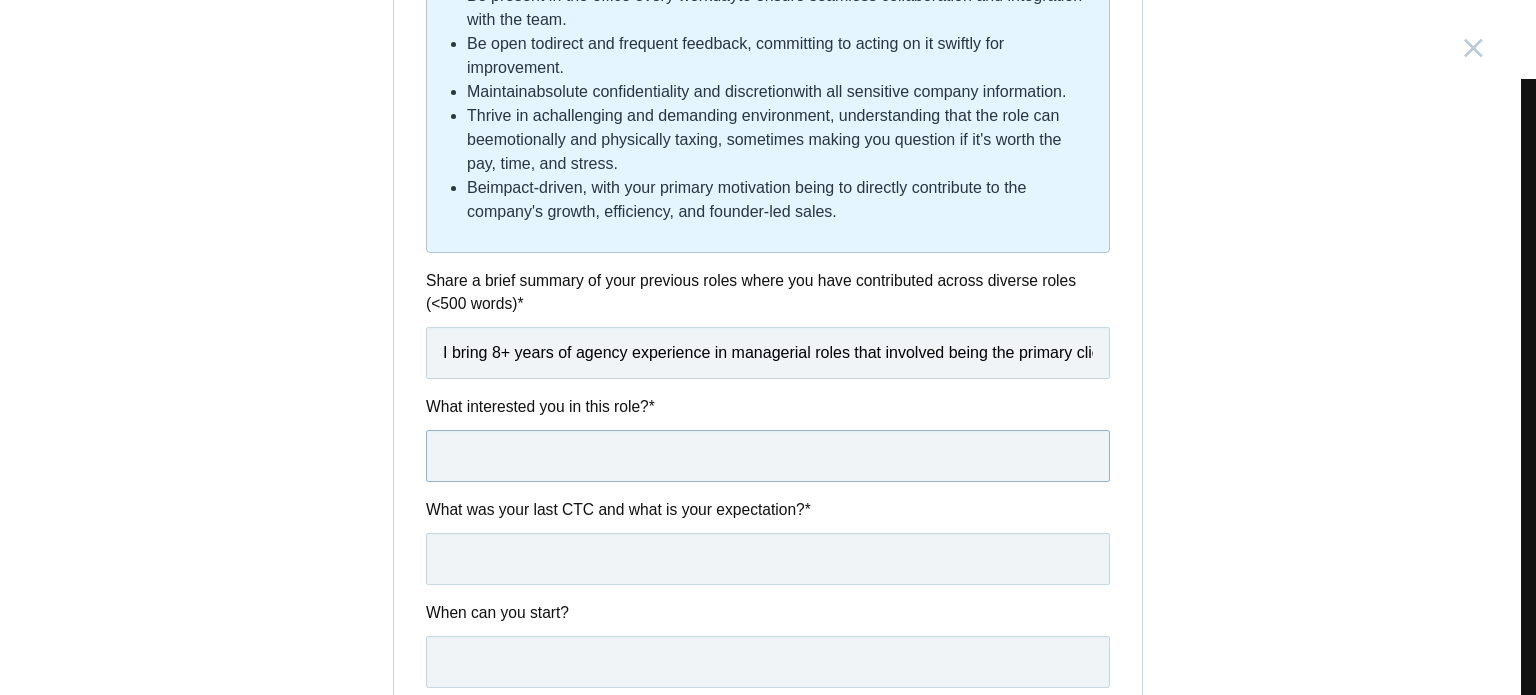 click at bounding box center [768, 456] 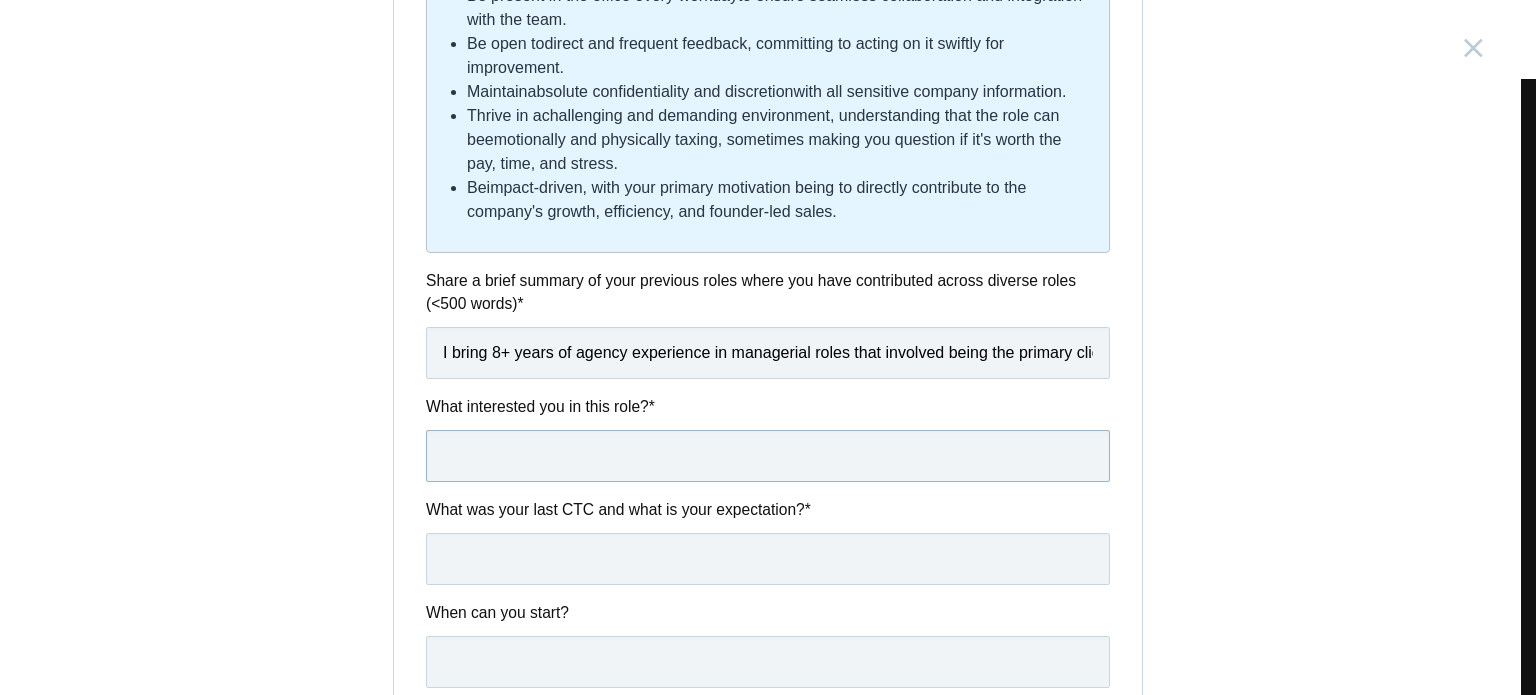 paste on "I am keen to be a part of a Product space. It excites me to be among people who think and breathe products. This role, in particular, presents a unique opportunity to contribute across diverse pillars of a product design organization, work closely with the founder on a broader vision for the company, and bring greater impact." 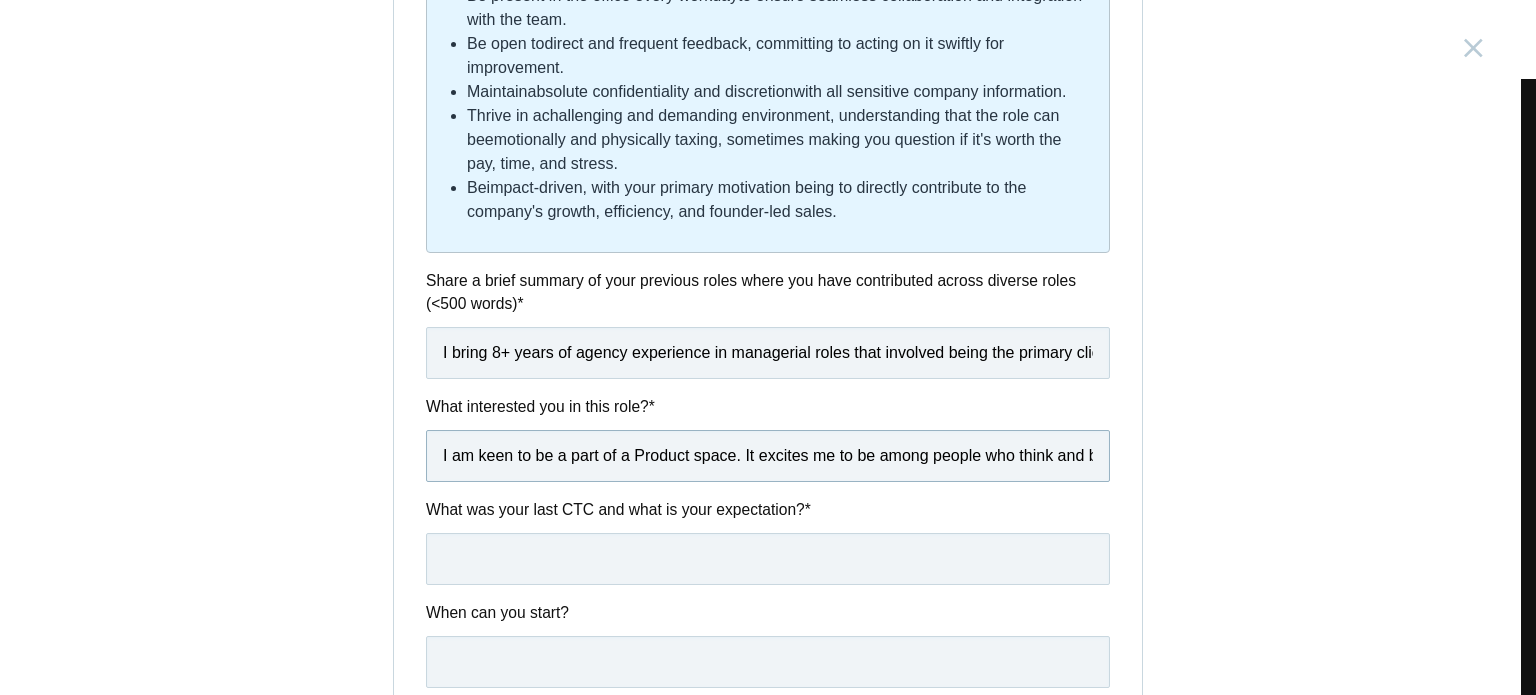 scroll, scrollTop: 0, scrollLeft: 1632, axis: horizontal 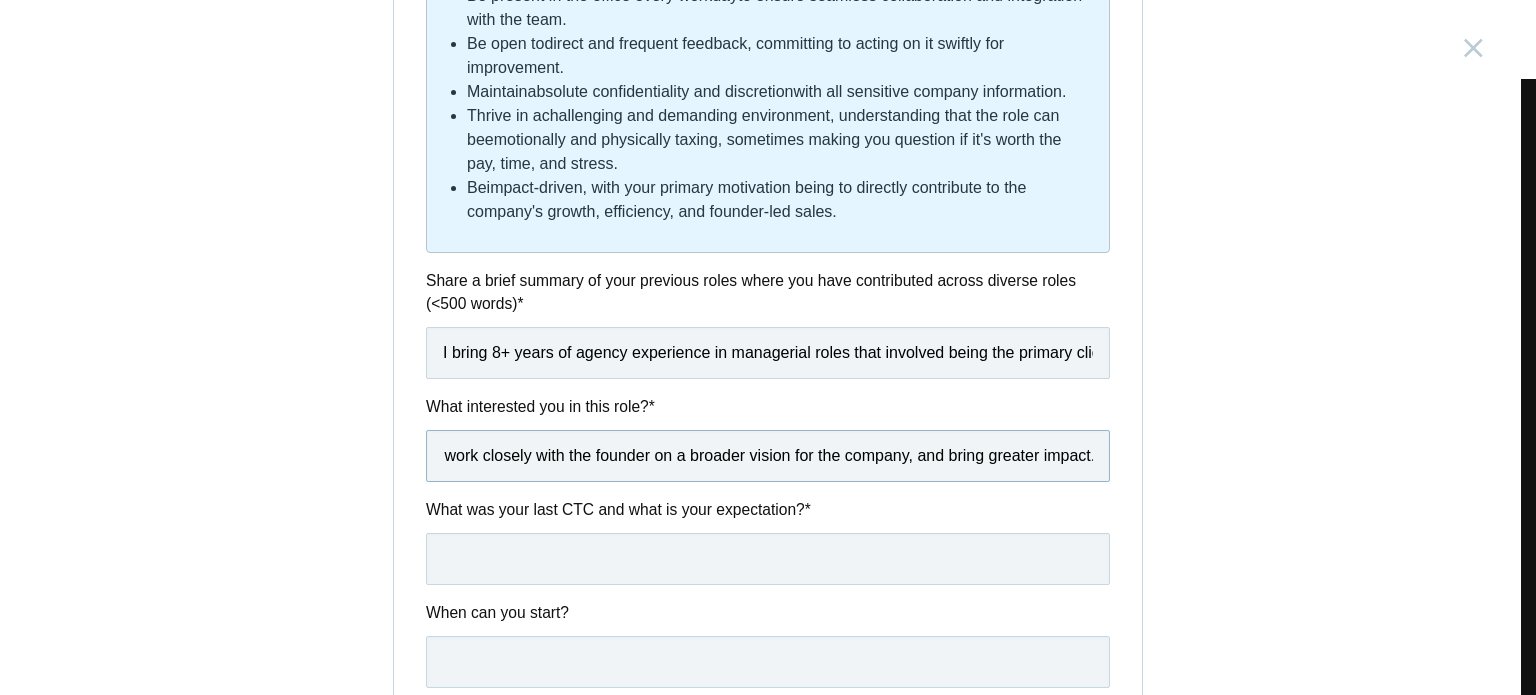click on "I am keen to be a part of a Product space. It excites me to be among people who think and breathe products. This role, in particular, presents a unique opportunity to contribute across diverse pillars of a product design organization, work closely with the founder on a broader vision for the company, and bring greater impact." at bounding box center (768, 456) 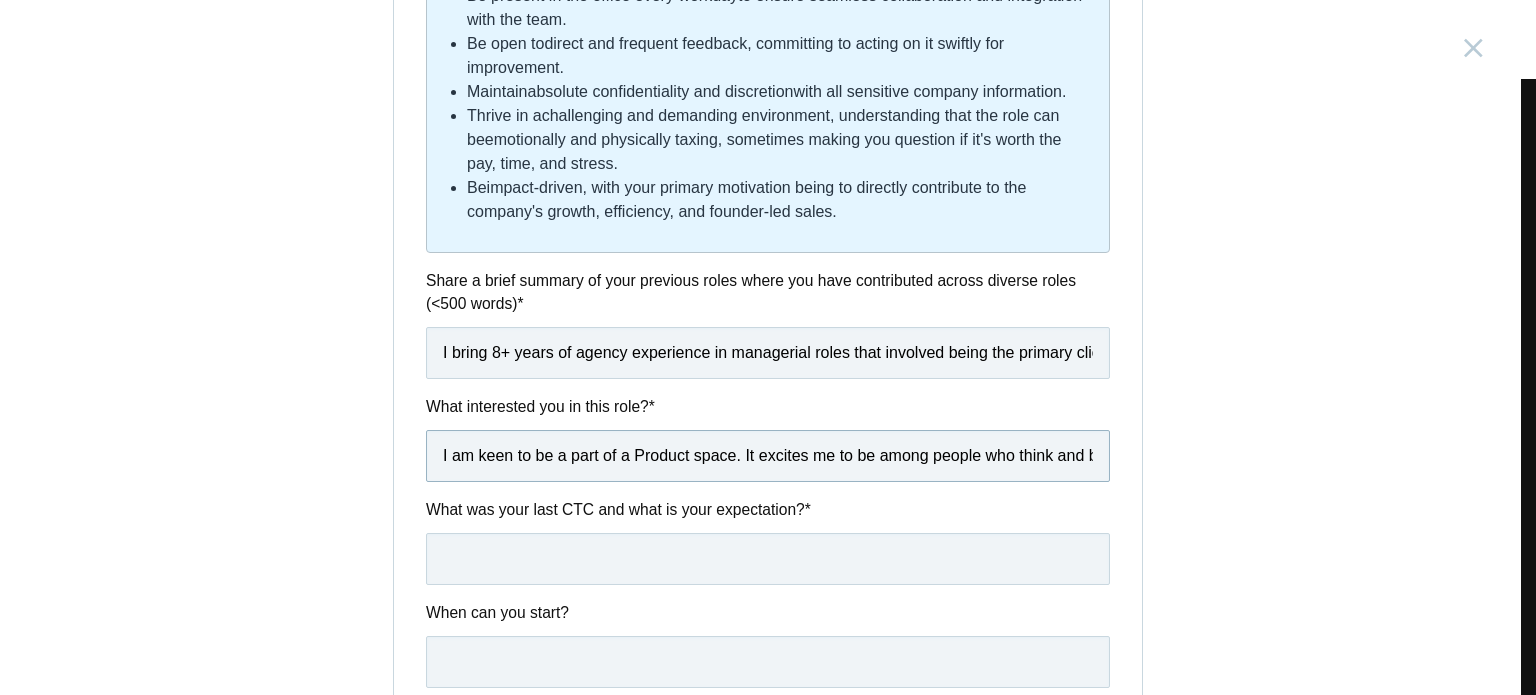 click on "I am keen to be a part of a Product space. It excites me to be among people who think and breathe products. This role, in particular, presents a unique opportunity to contribute across diverse pillars of a product design organization, work closely with the founder on a broader vision for the company, and bring greater impact." at bounding box center (768, 456) 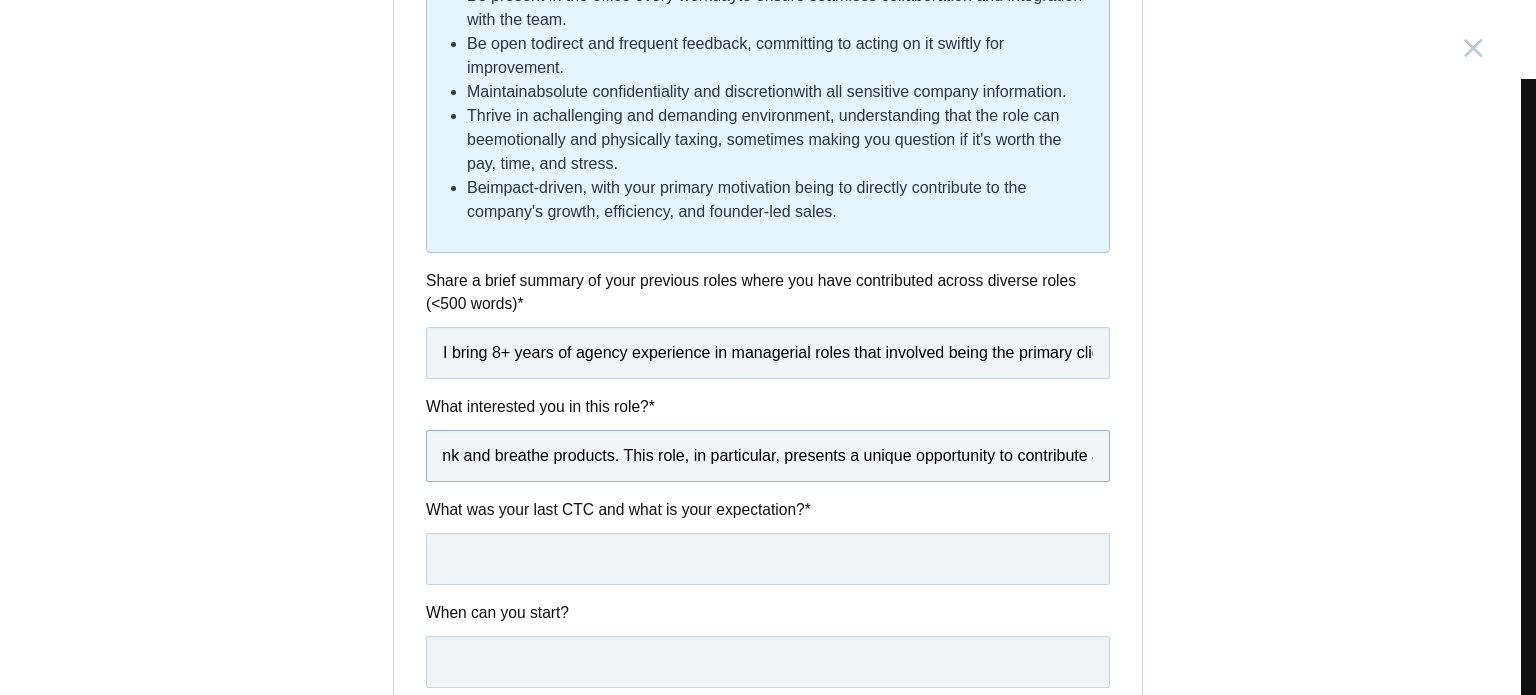 scroll, scrollTop: 0, scrollLeft: 595, axis: horizontal 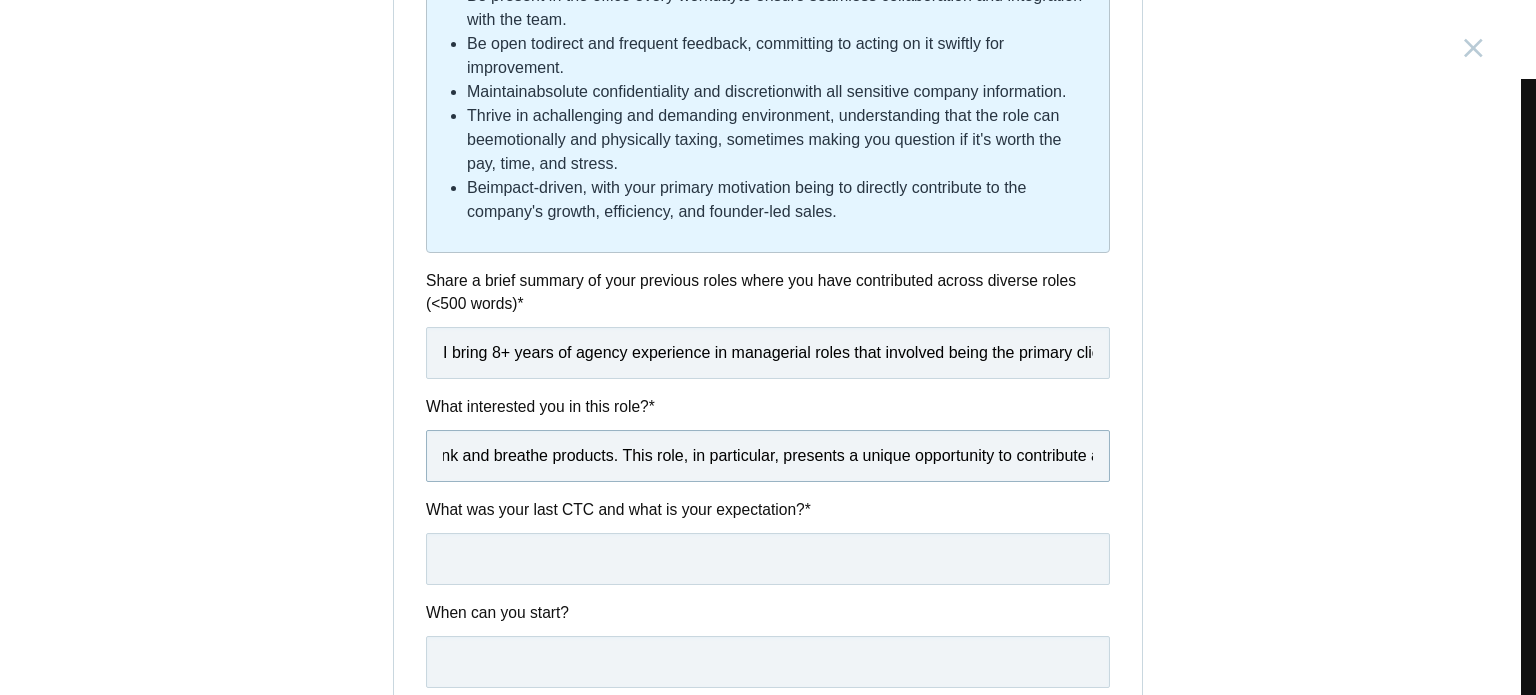type on "I am keen to be a part of a Product space. It excites me to be among people who think and breathe products. This role, in particular, presents a unique opportunity to contribute across diverse pillars of a product design organization, work closely with the founder on a broader vision for the company, and bring greater impact." 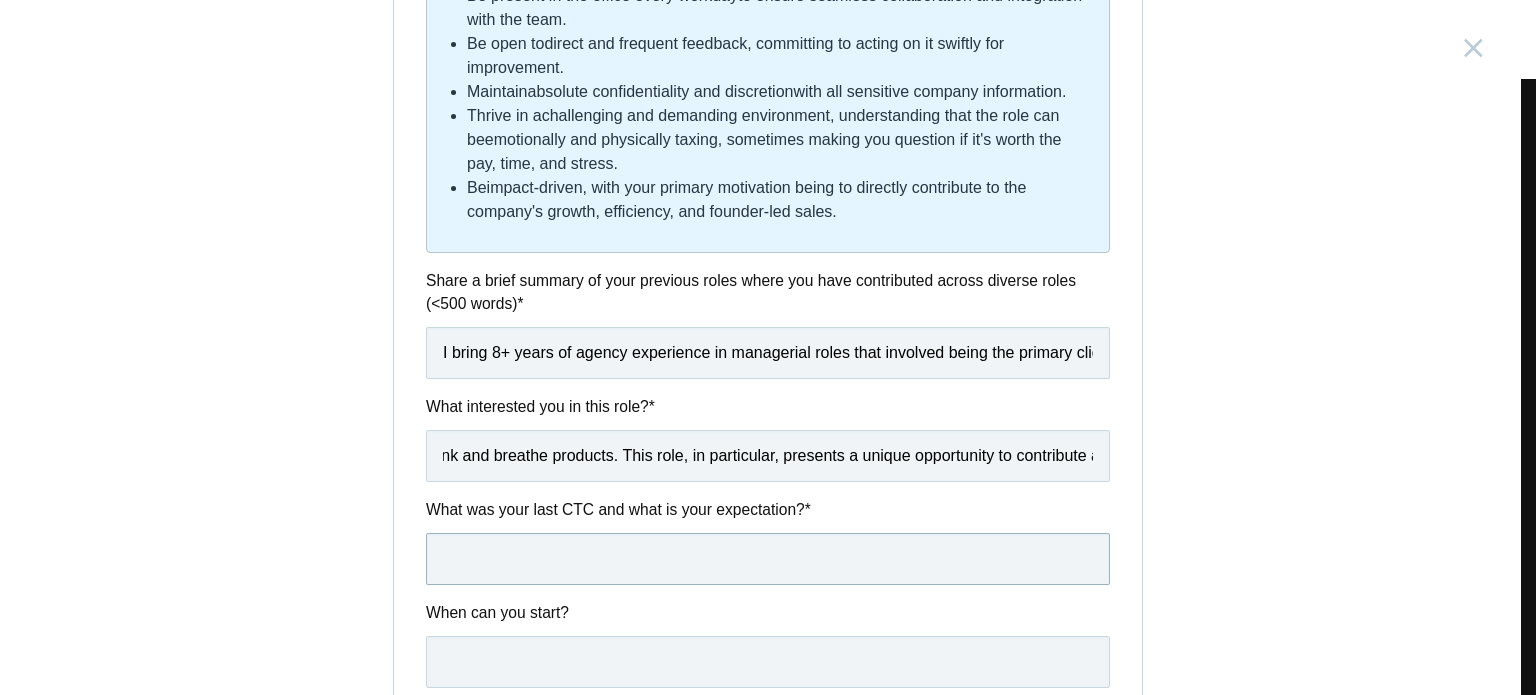 scroll, scrollTop: 0, scrollLeft: 0, axis: both 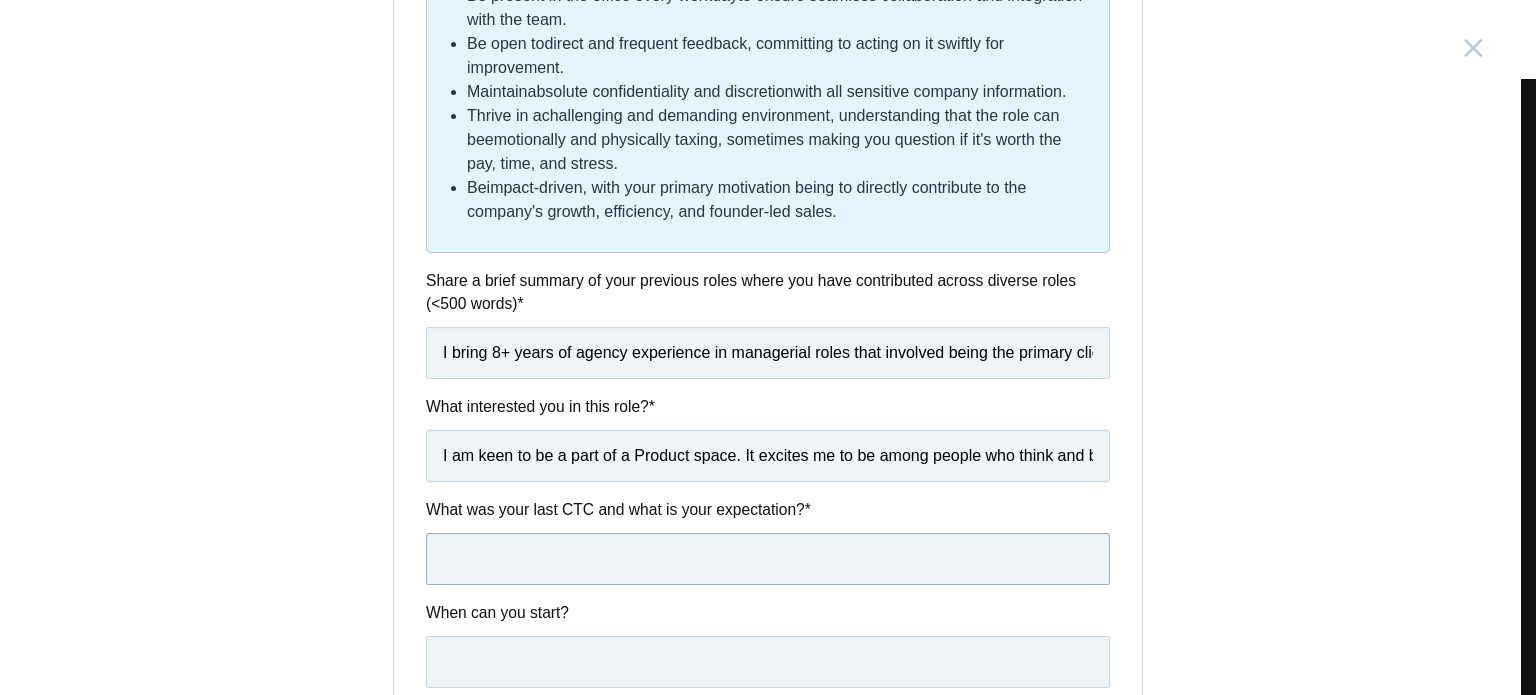 click at bounding box center (768, 559) 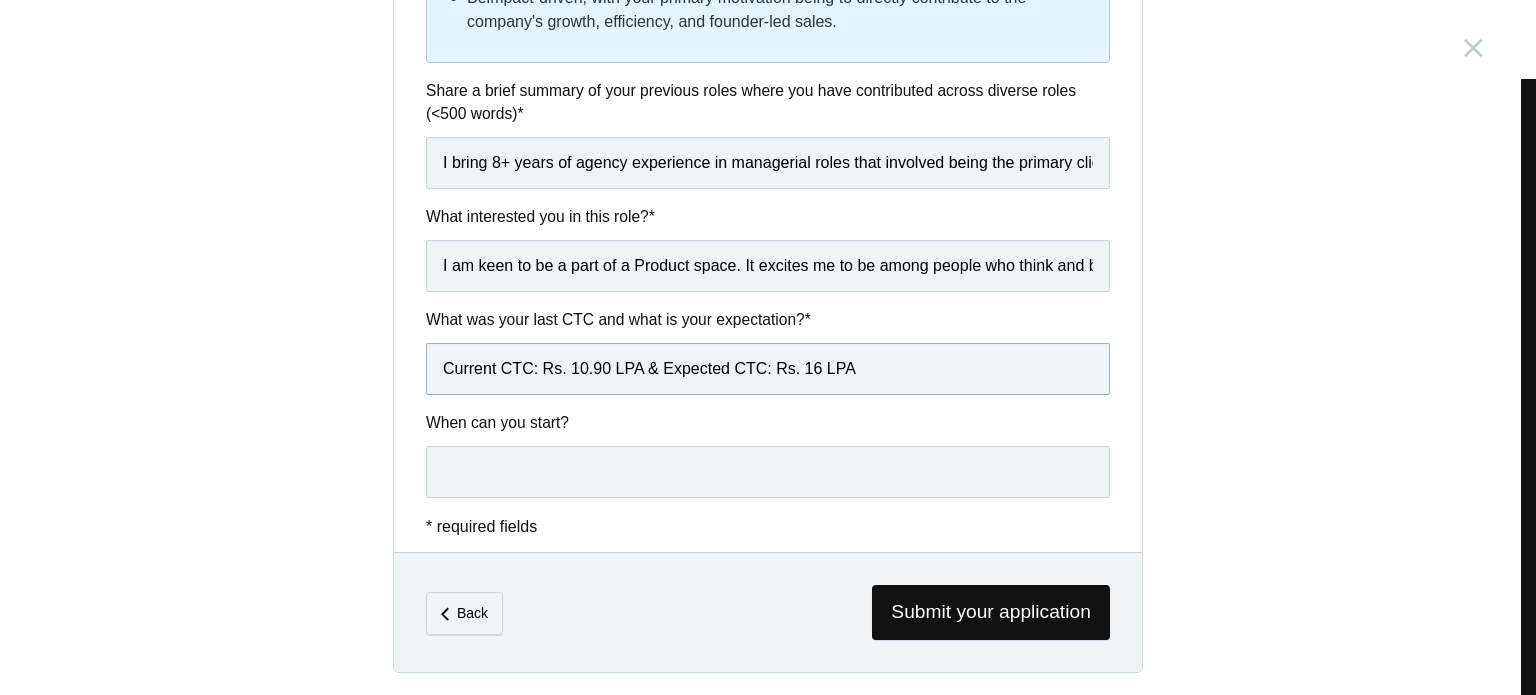 scroll, scrollTop: 1192, scrollLeft: 0, axis: vertical 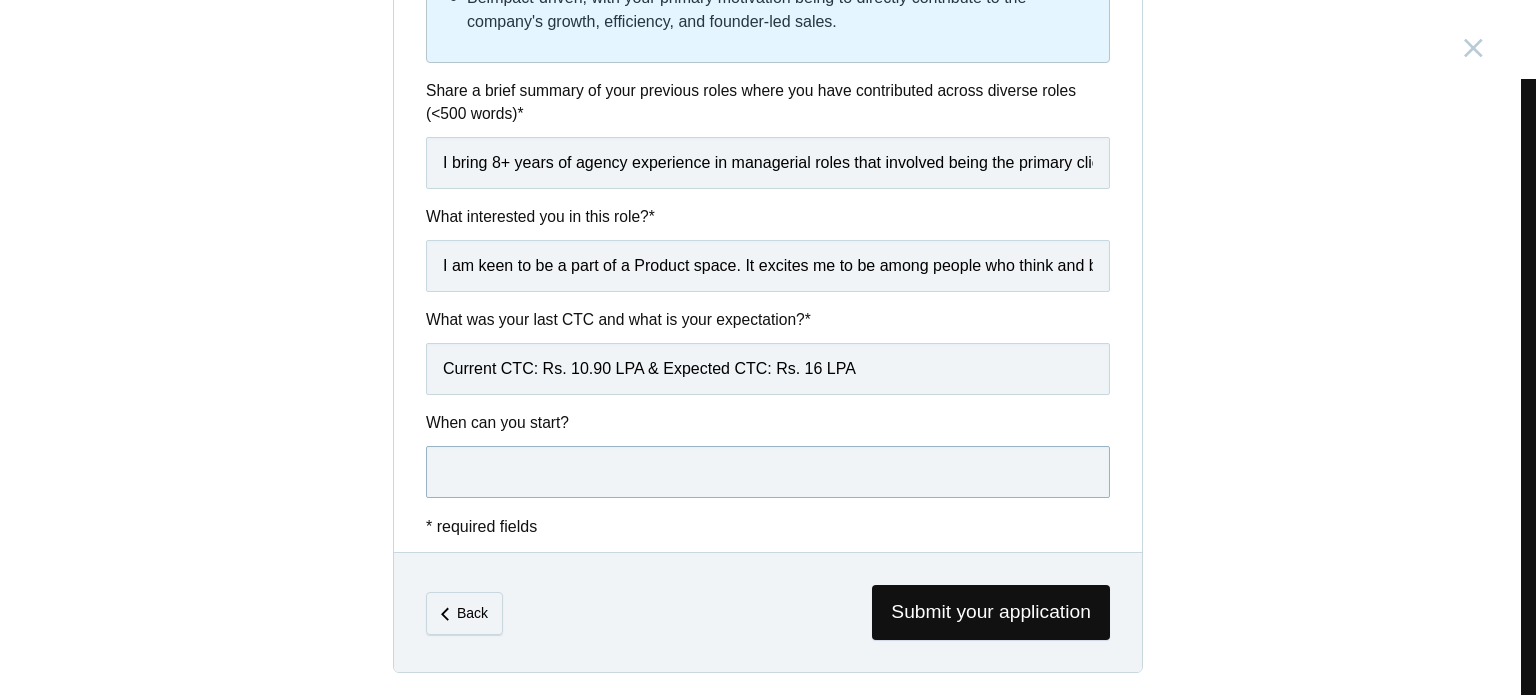click at bounding box center [768, 472] 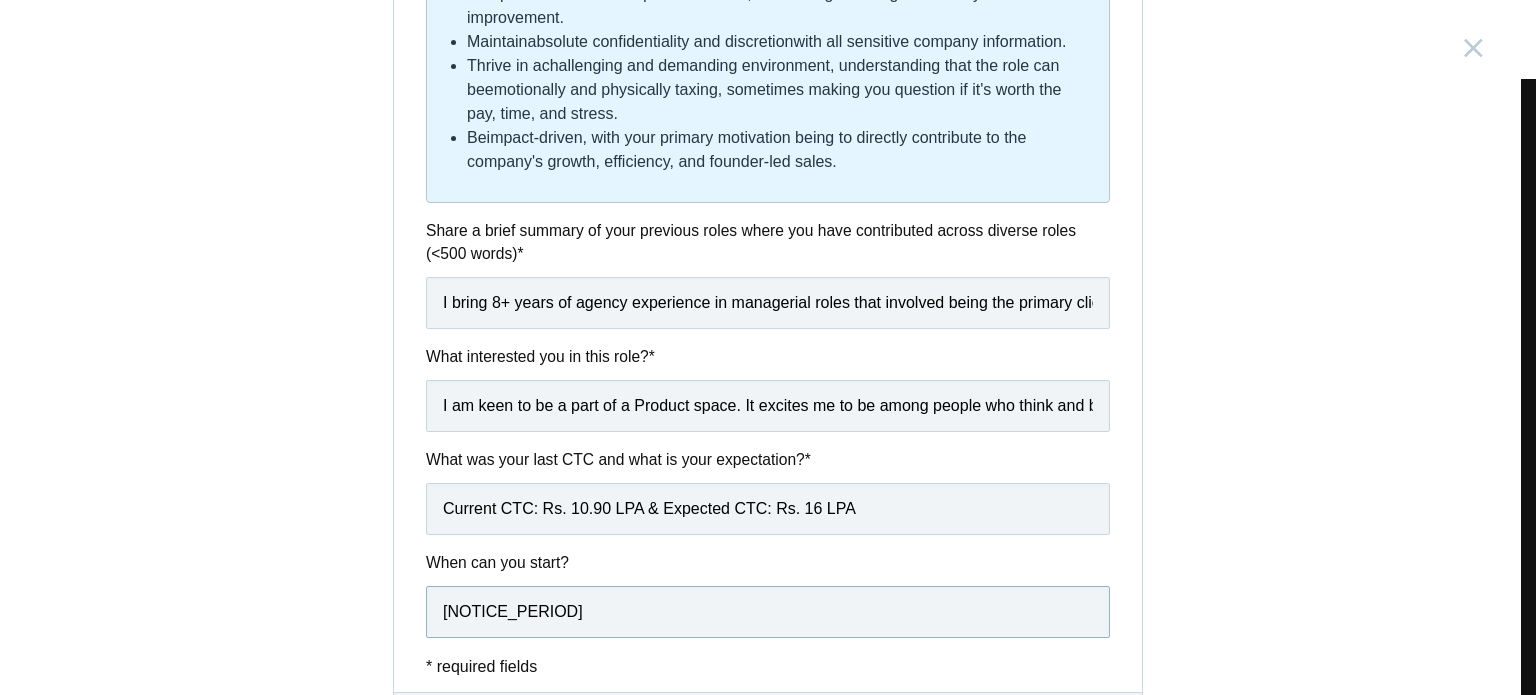 scroll, scrollTop: 1028, scrollLeft: 0, axis: vertical 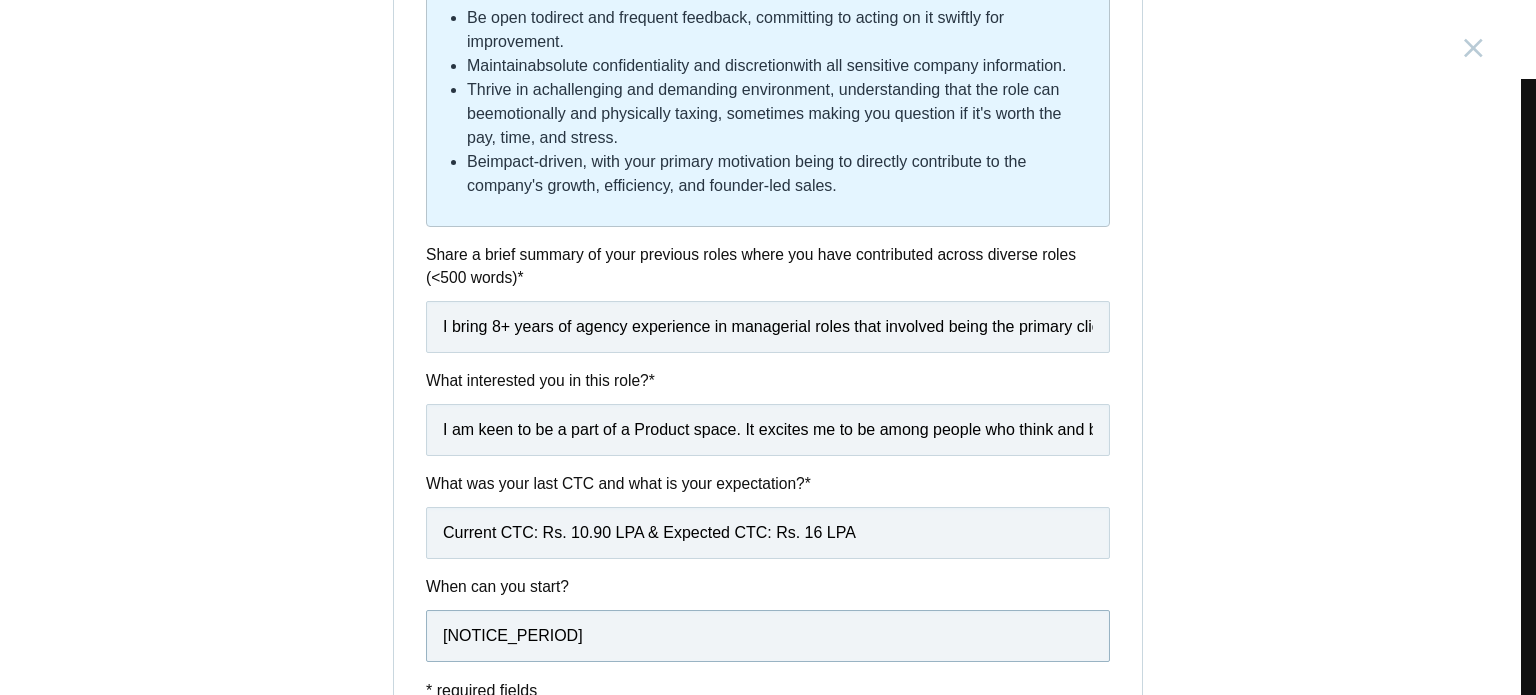 type on "[NOTICE_PERIOD]" 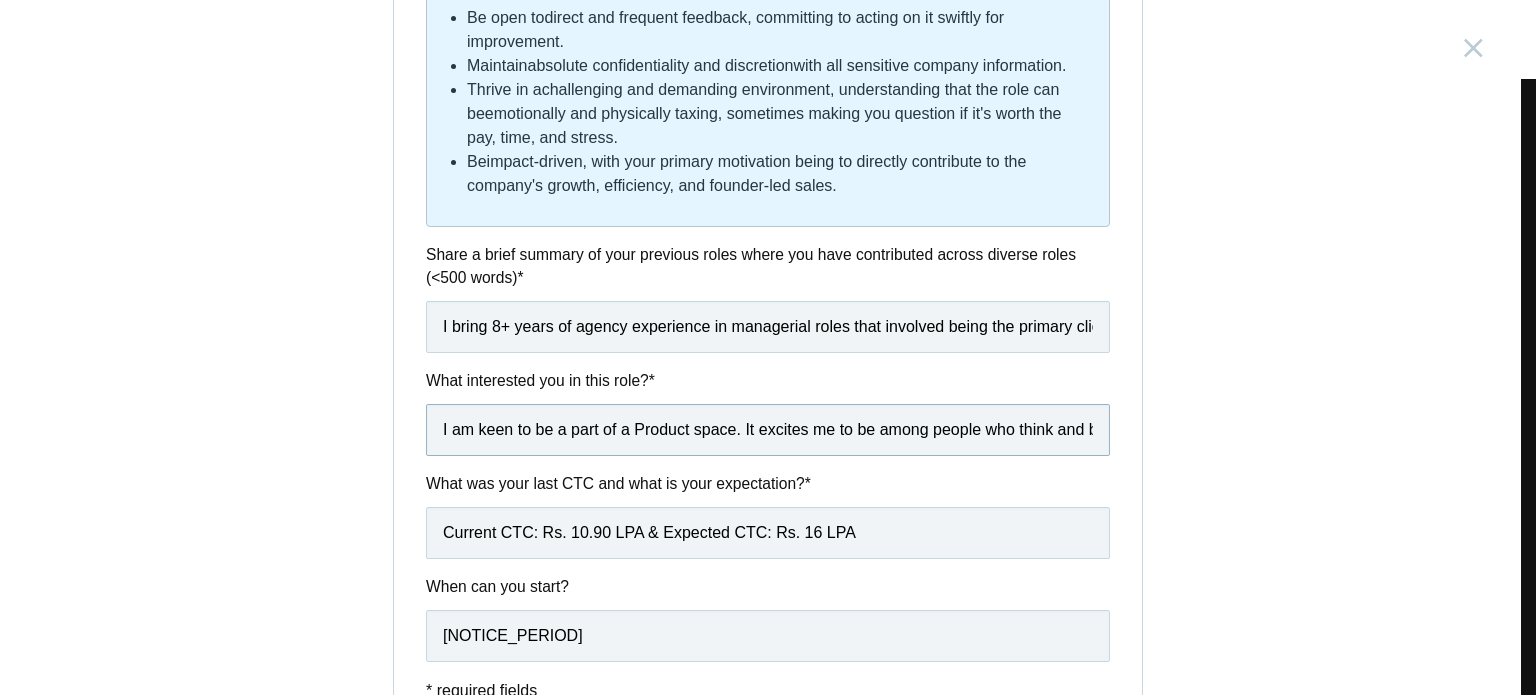 click on "I am keen to be a part of a Product space. It excites me to be among people who think and breathe products. This role, in particular, presents a unique opportunity to contribute across diverse pillars of a product design organization, work closely with the founder on a broader vision for the company, and bring greater impact." at bounding box center (768, 430) 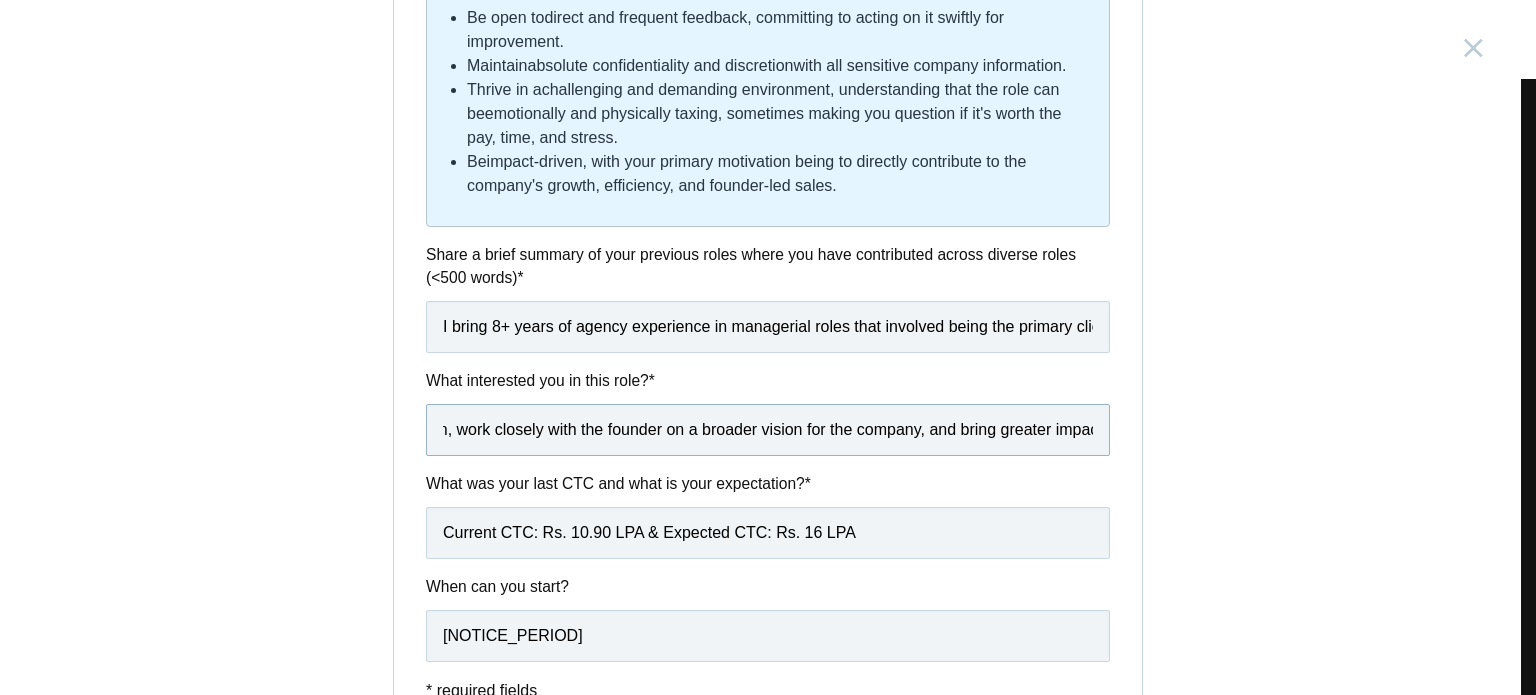 scroll, scrollTop: 0, scrollLeft: 1632, axis: horizontal 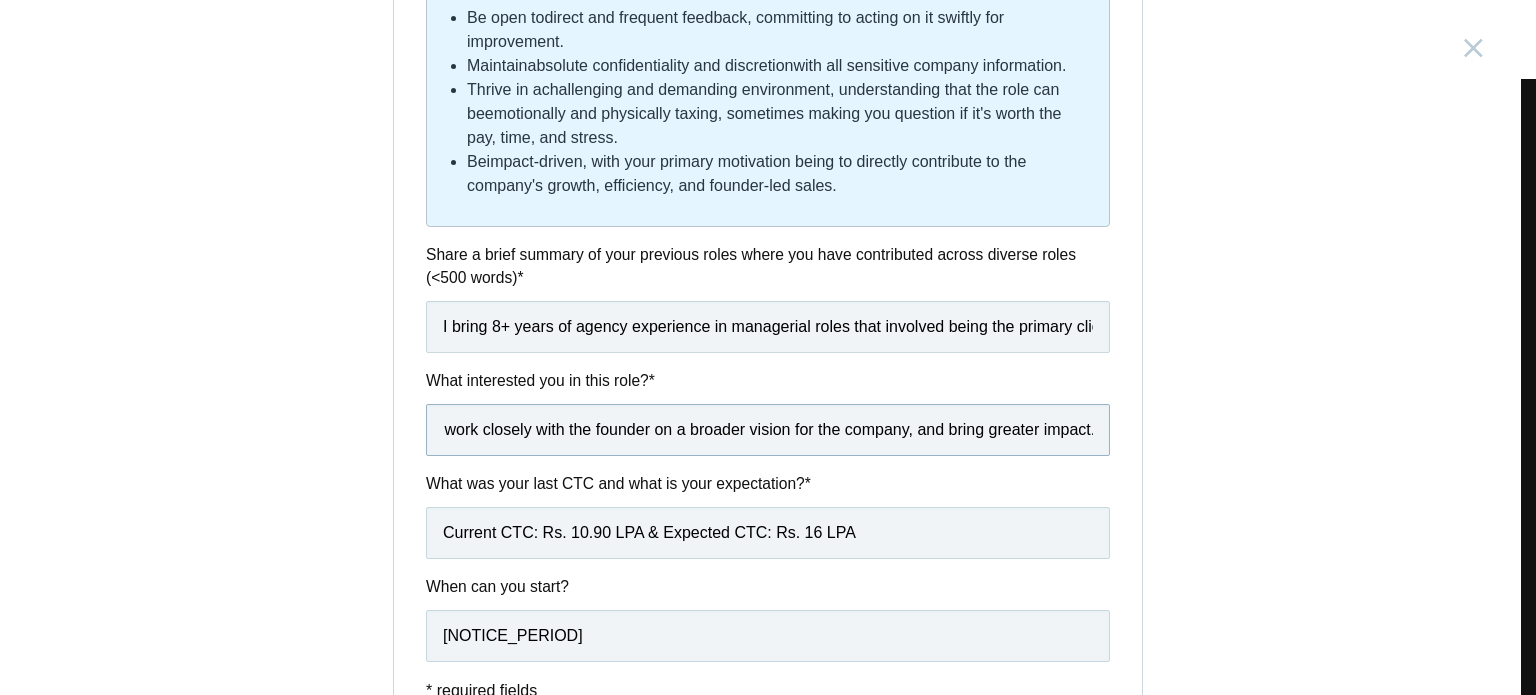 click on "I am keen to be a part of a Product space. It excites me to be among people who think and breathe products. This role, in particular, presents a unique opportunity to contribute across diverse pillars of a product design organization, work closely with the founder on a broader vision for the company, and bring greater impact." at bounding box center (768, 430) 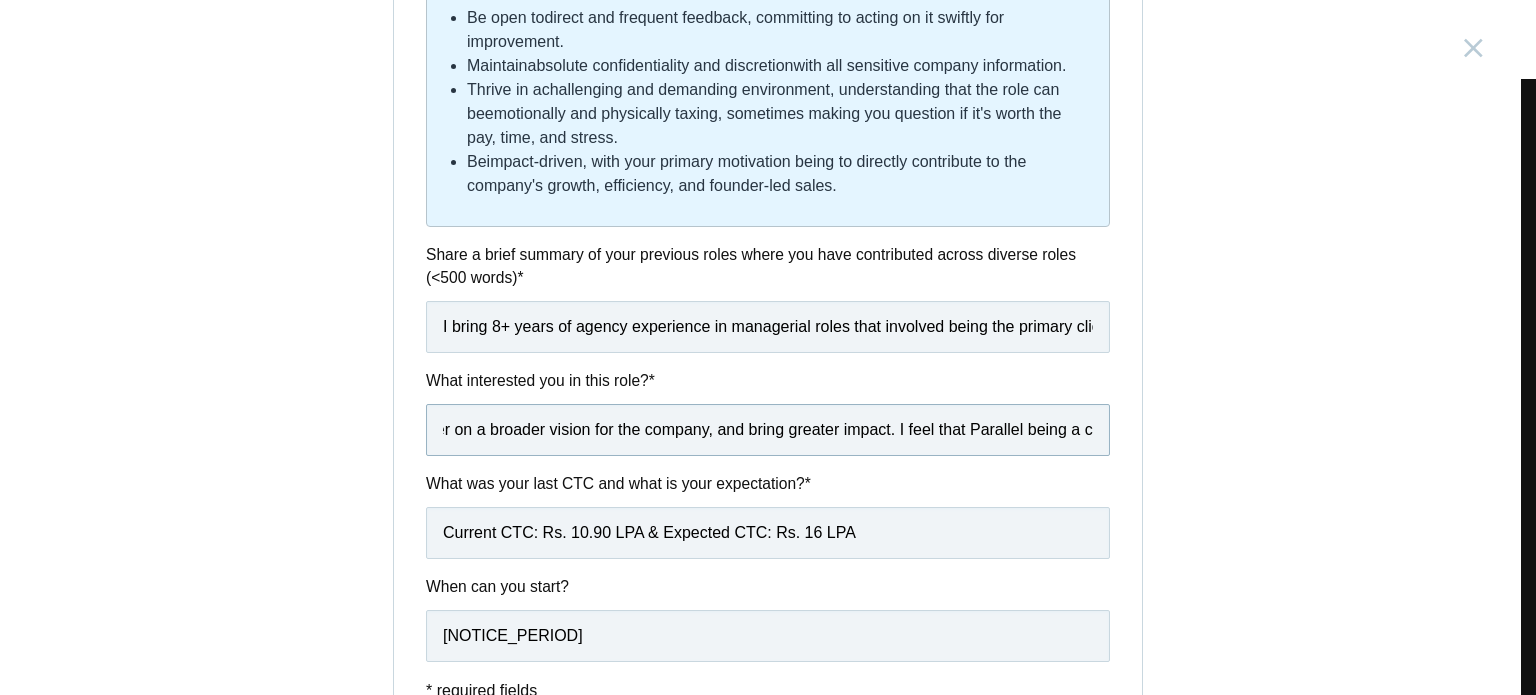 scroll, scrollTop: 0, scrollLeft: 1840, axis: horizontal 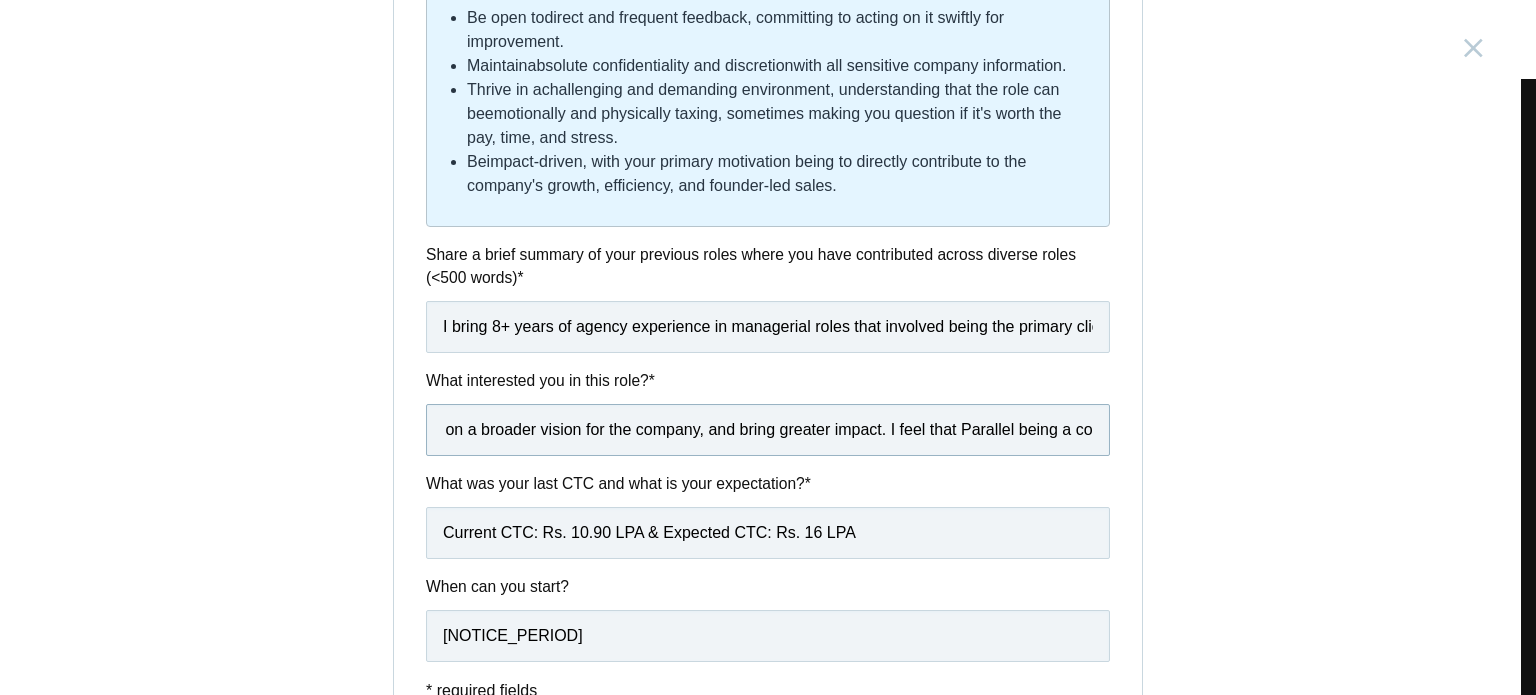 click on "I am keen to be a part of a Product space. It excites me to be among people who think and breathe products. This role, in particular, presents a unique opportunity to contribute across diverse pillars of a product design organization, work closely with the founder on a broader vision for the company, and bring greater impact. I feel that Parallel being a co" at bounding box center [768, 430] 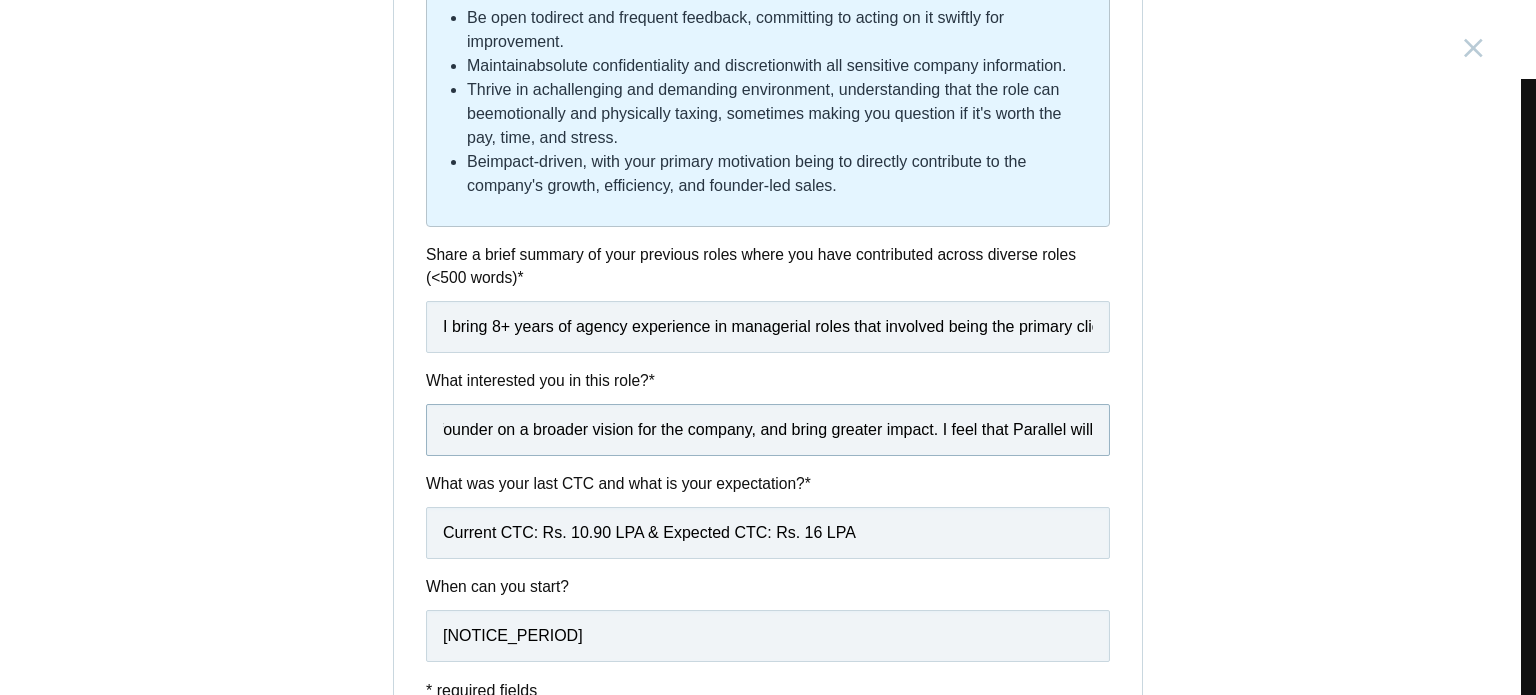 scroll, scrollTop: 0, scrollLeft: 1792, axis: horizontal 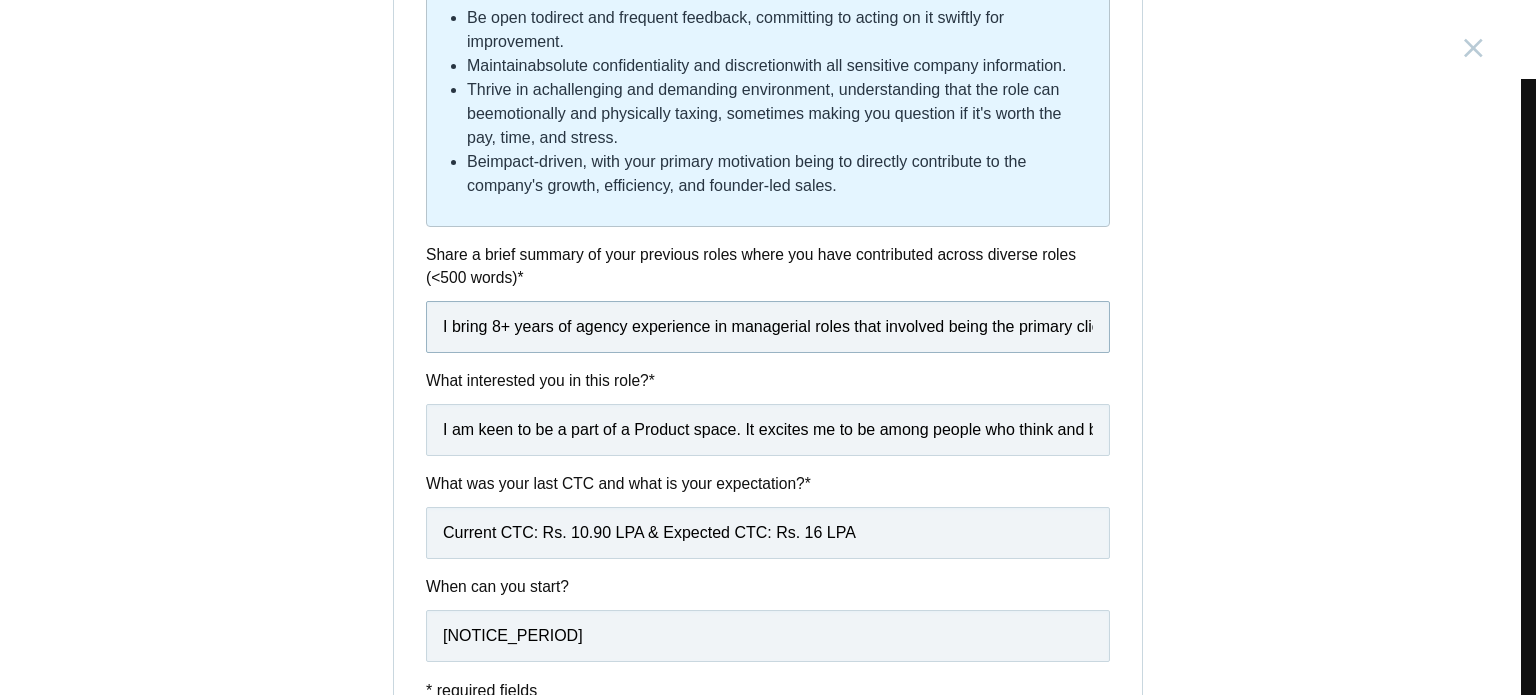 click on "I bring 8+ years of agency experience in managerial roles that involved being the primary client-facing POC and handling multi-faceted projects. Throughout my career, I have handled diverse requirements that come up internally and externally as part of my roles. I have headed projects across different domains, ranging from digital marketing, websites, to integrated campaigns. My experience spans working with national and regional brands like ITC, VIP, Allana, Ramraj Cotton, and many more. Apart from my core responsibilities, I have also helped the leadership with hiring resources and mentoring junior team members across the Account Management and Content teams. I have also been an active part of finance-related functions for the agencies I worked with." at bounding box center (768, 327) 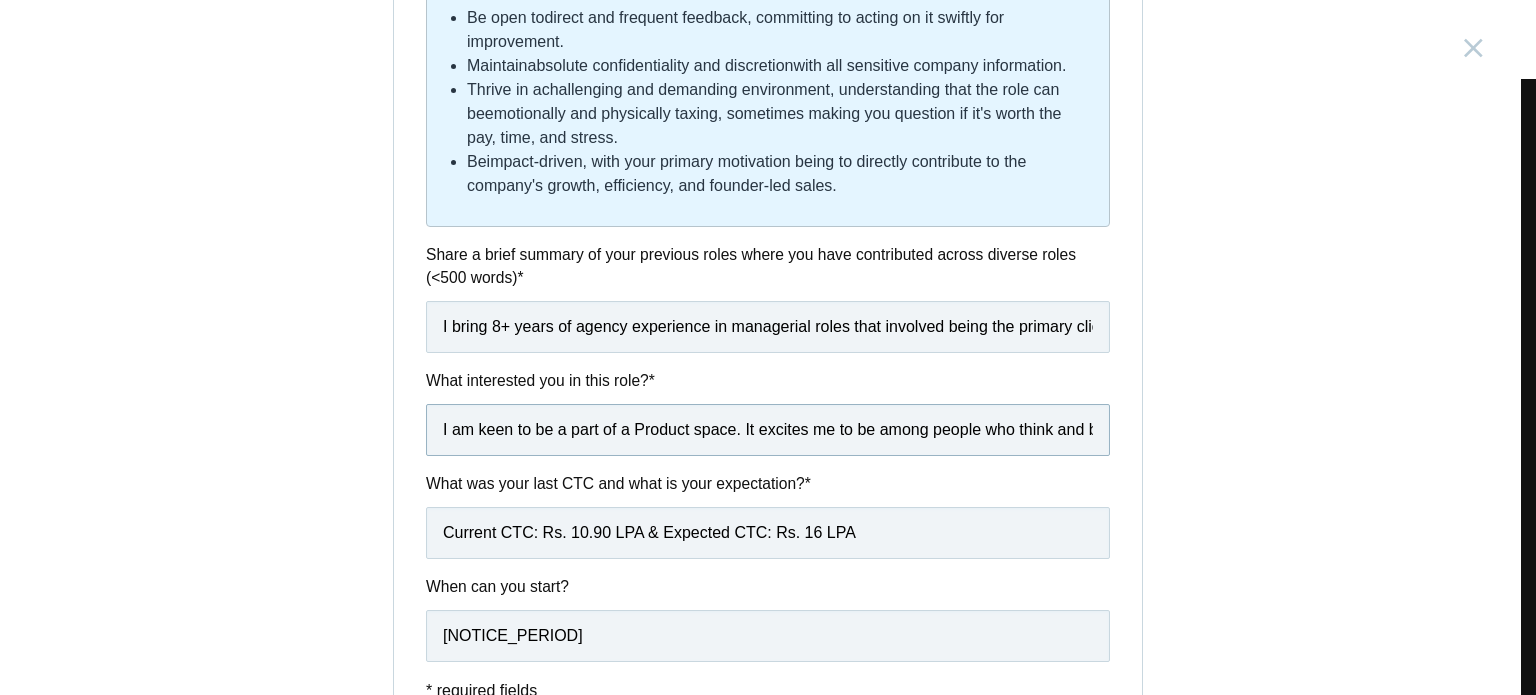 click on "I am keen to be a part of a Product space. It excites me to be among people who think and breathe products. This role, in particular, presents a unique opportunity to contribute across diverse pillars of a product design organization, work closely with the founder on a broader vision for the company, and bring greater impact. I feel that Parallel will" at bounding box center [768, 430] 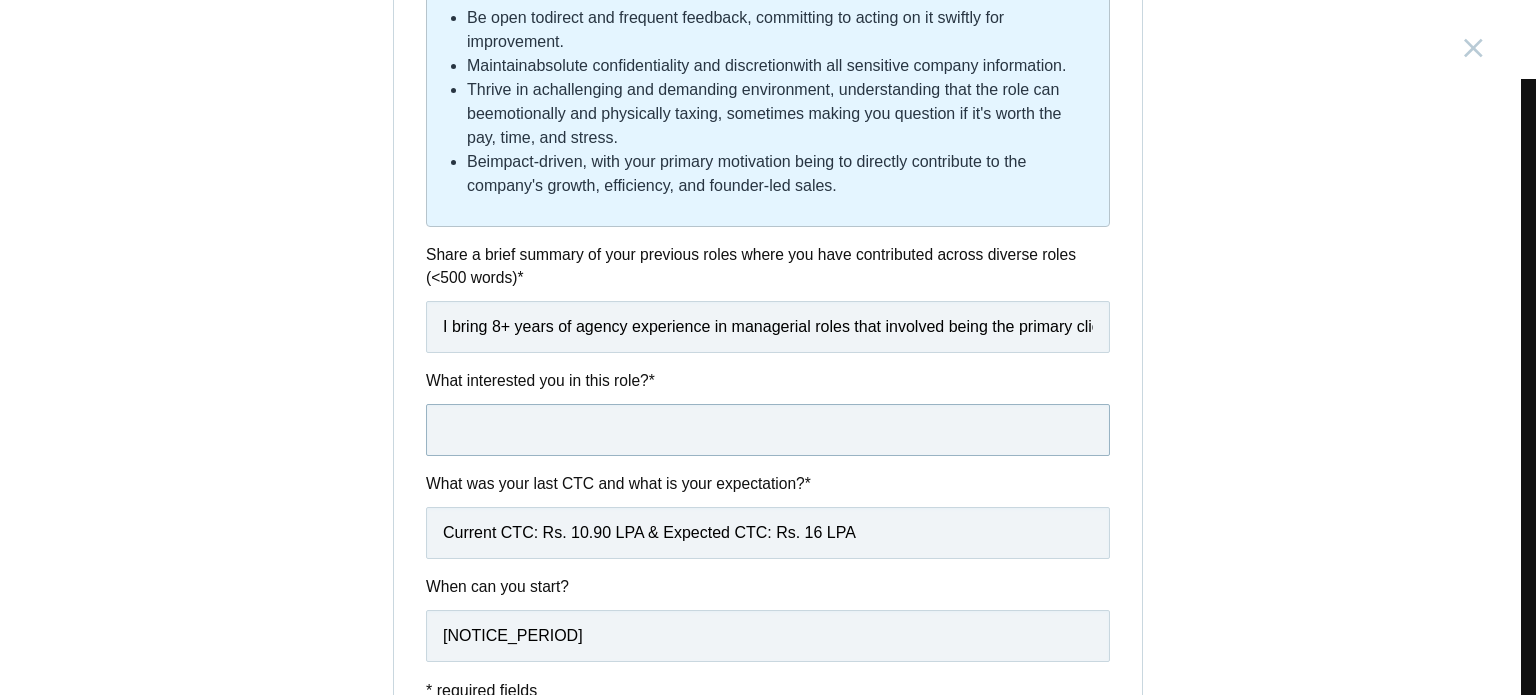 paste on "I am keen to be a part of a Product space. It excites me to be among people who think and breathe products. This role, in particular, presents a unique opportunity to contribute across diverse pillars of a product design organization, work closely with the founder on a broader vision for the company, and bring greater impact. I feel that Parallel, with Product Design at its core, is the right place for me to pursue the growth I am specifically seeking in my career." 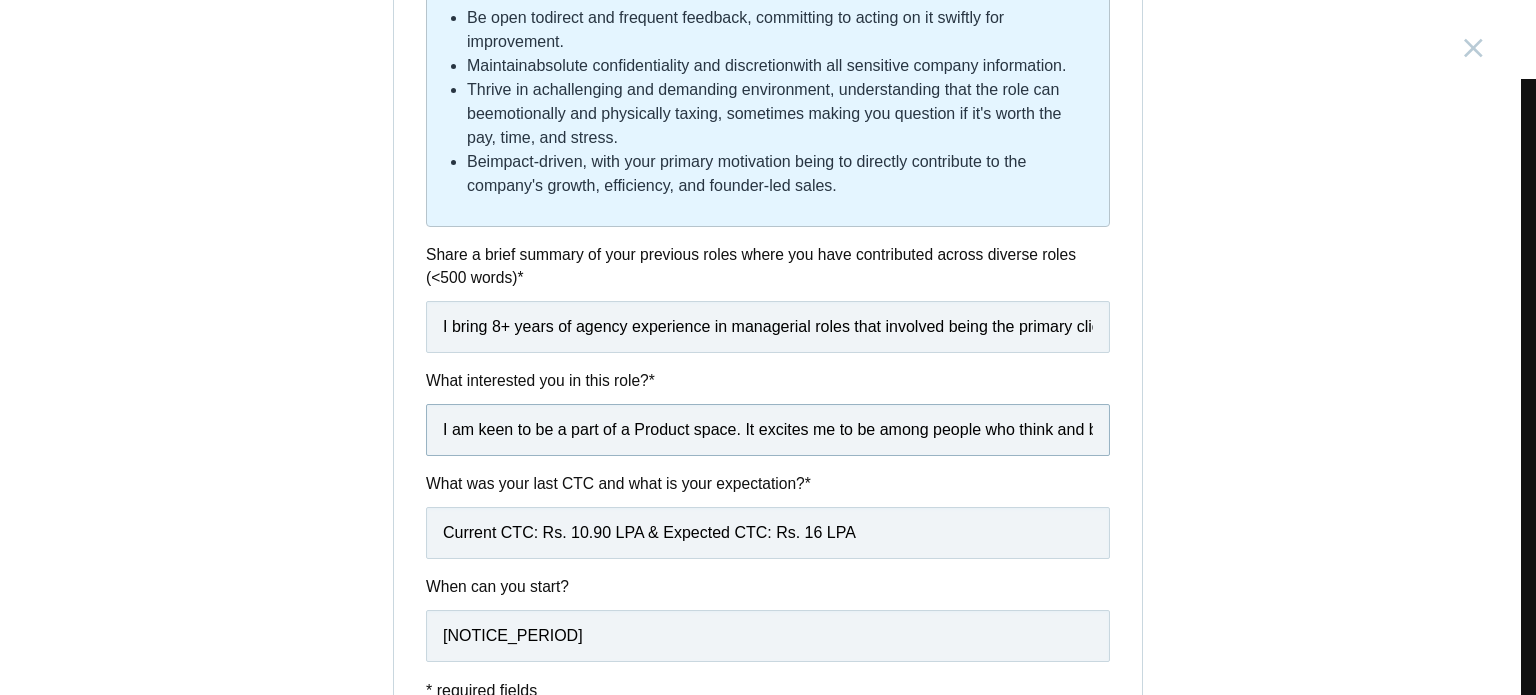 scroll, scrollTop: 0, scrollLeft: 2584, axis: horizontal 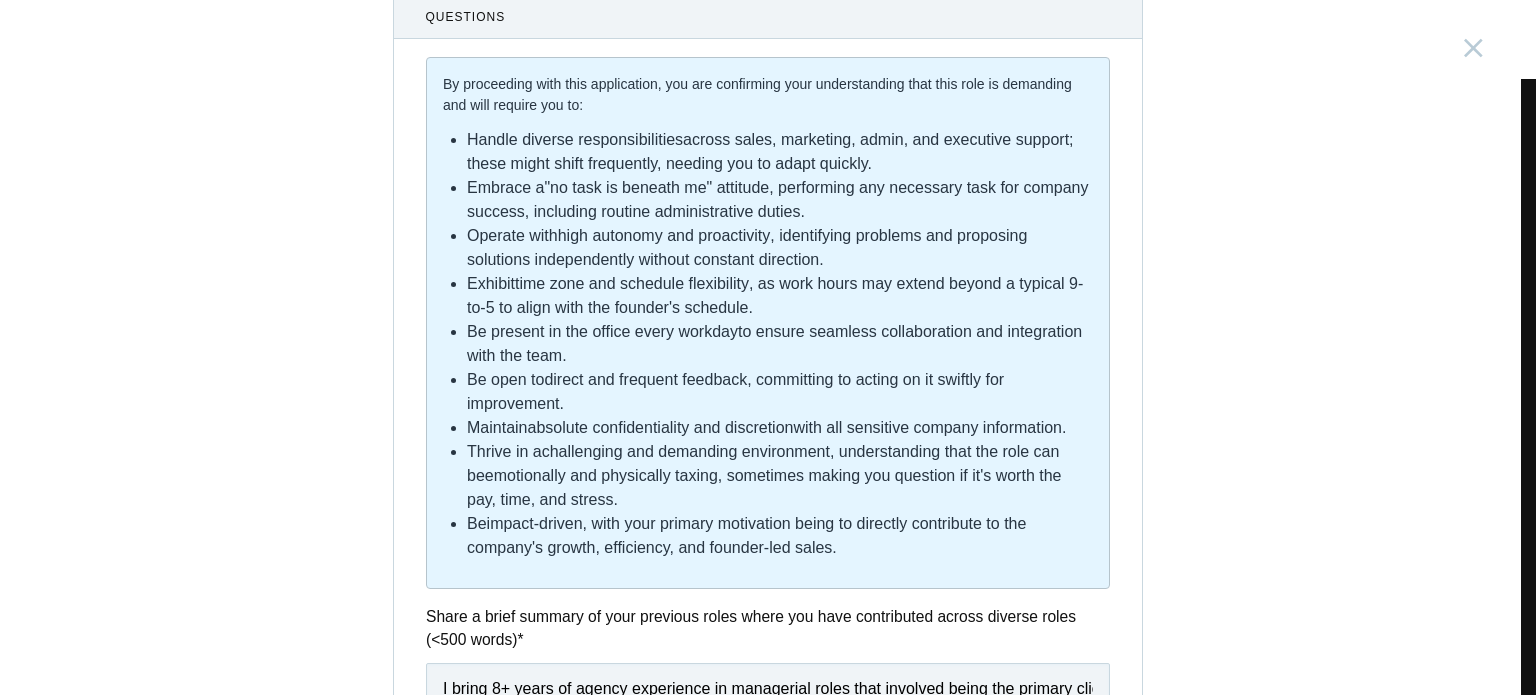 type on "I am keen to be a part of a Product space. It excites me to be among people who think and breathe products. This role, in particular, presents a unique opportunity to contribute across diverse pillars of a product design organization, work closely with the founder on a broader vision for the company, and bring greater impact. I feel that Parallel, with Product Design at its core, is the right place for me to pursue the growth I am specifically seeking in my career." 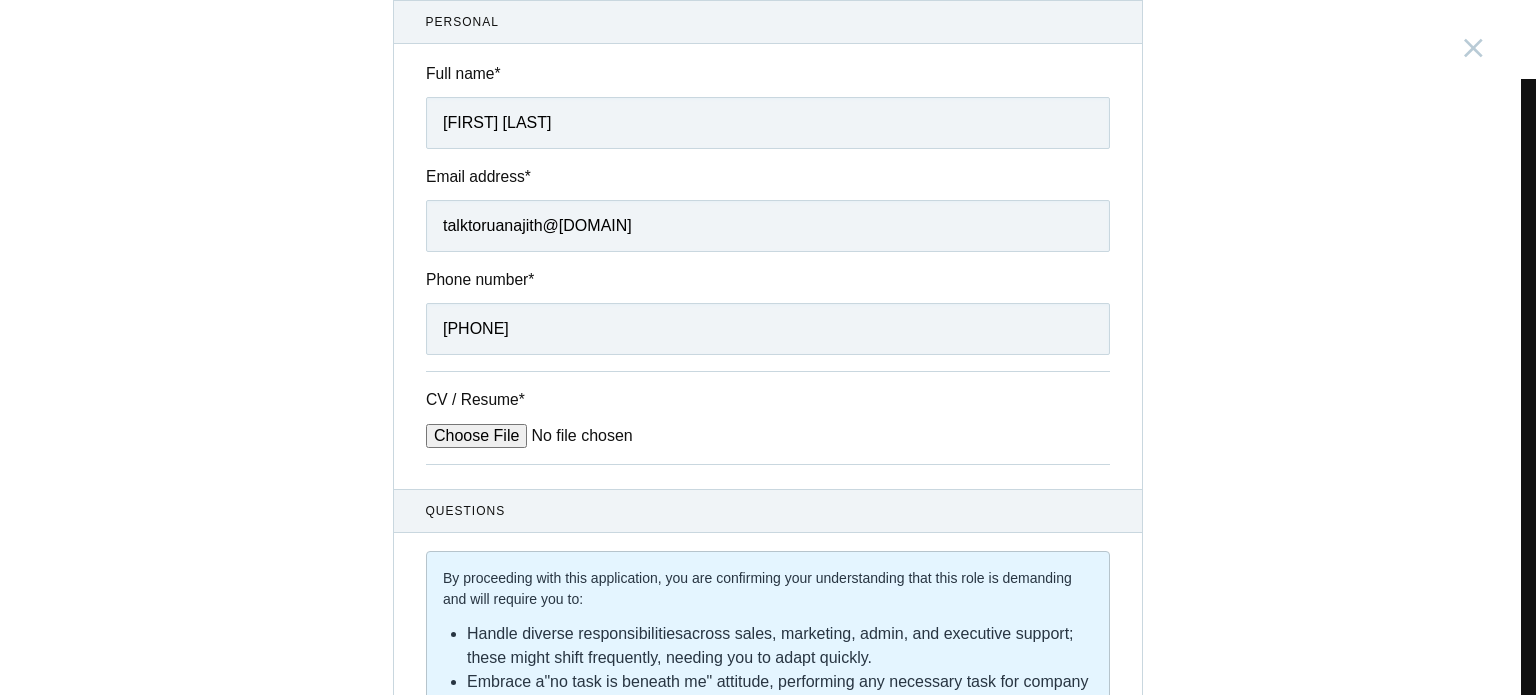 scroll, scrollTop: 0, scrollLeft: 0, axis: both 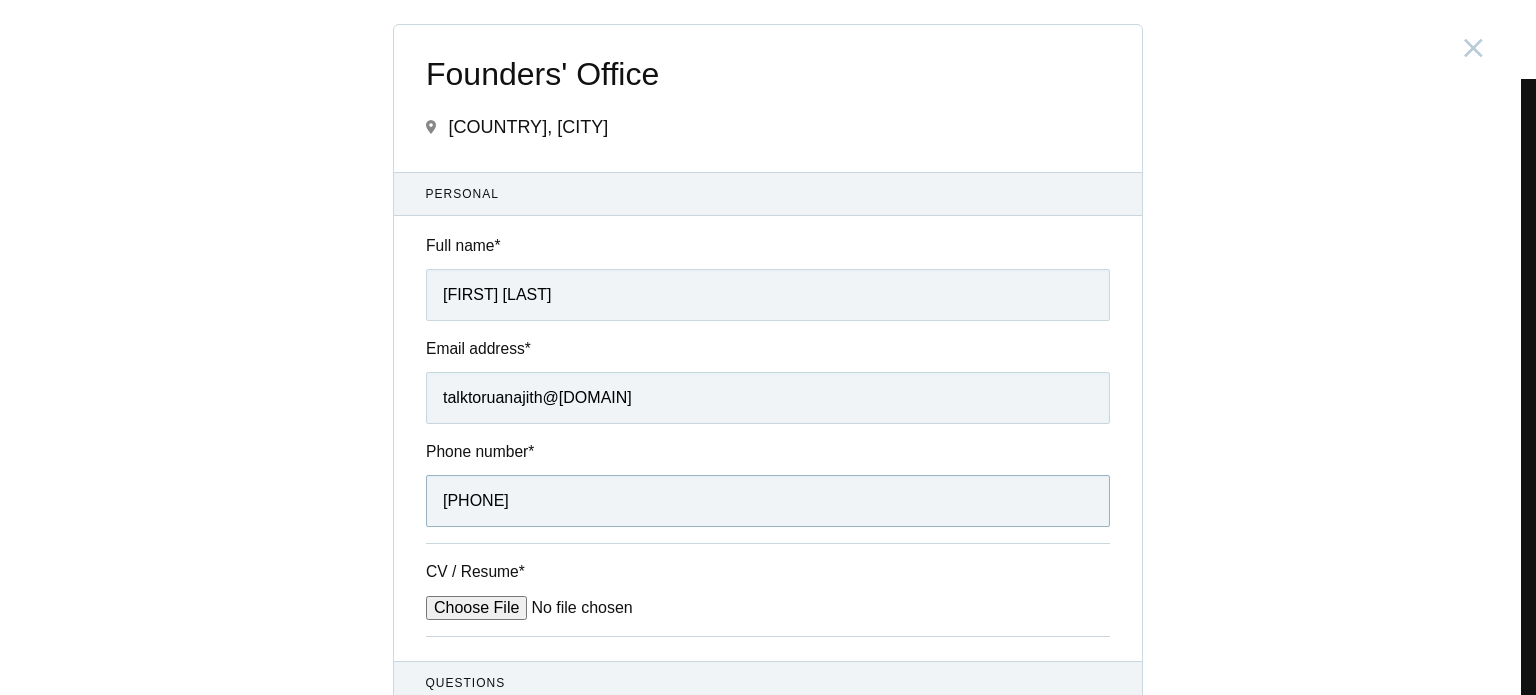 click on "[PHONE]" at bounding box center (768, 501) 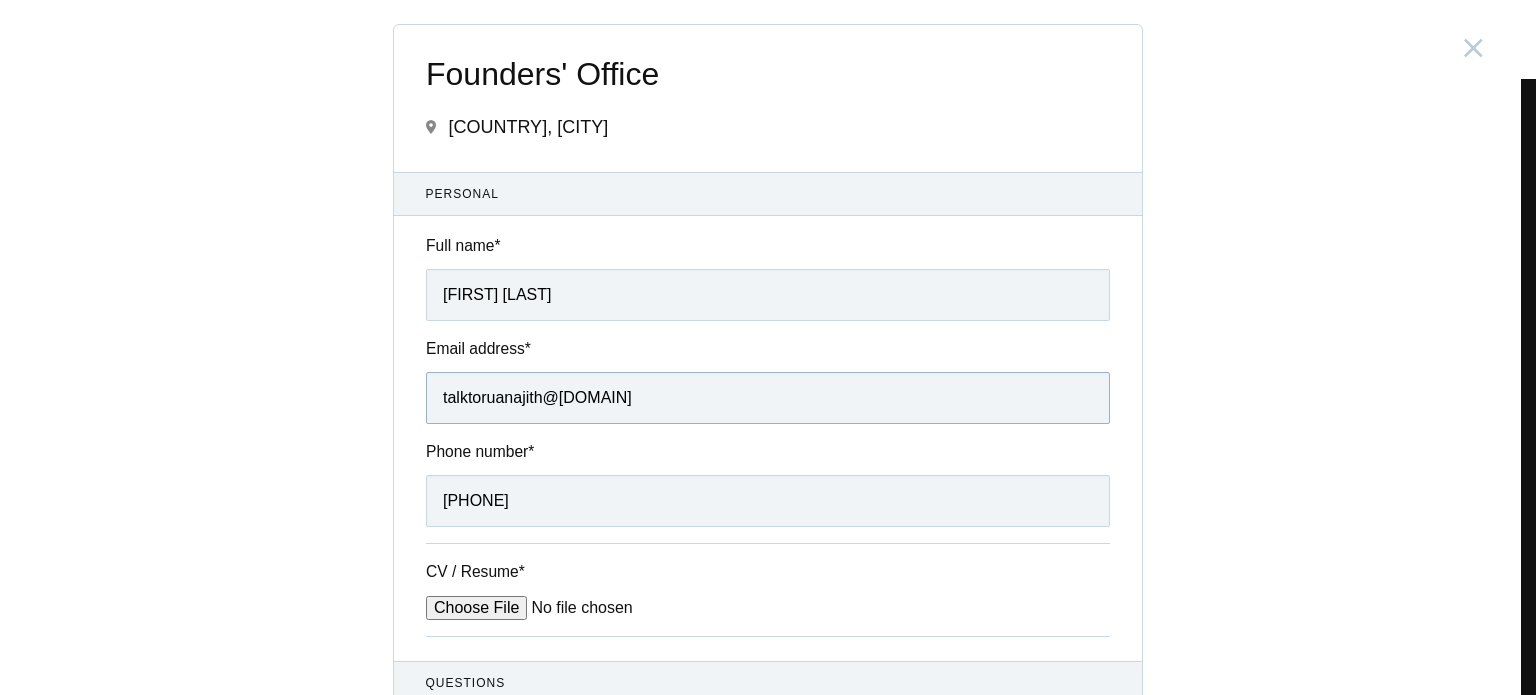click on "talktoruanajith@[DOMAIN]" at bounding box center [768, 398] 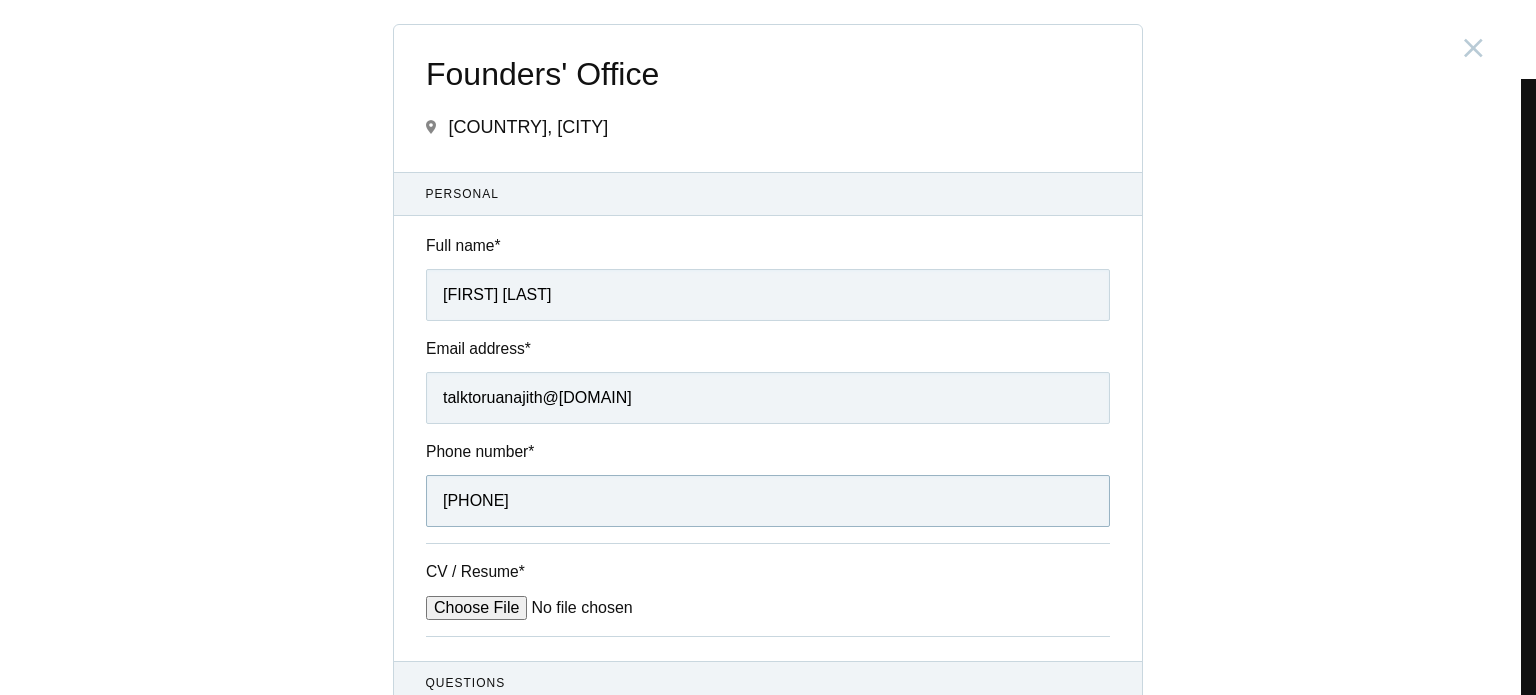 click on "[PHONE]" at bounding box center (768, 501) 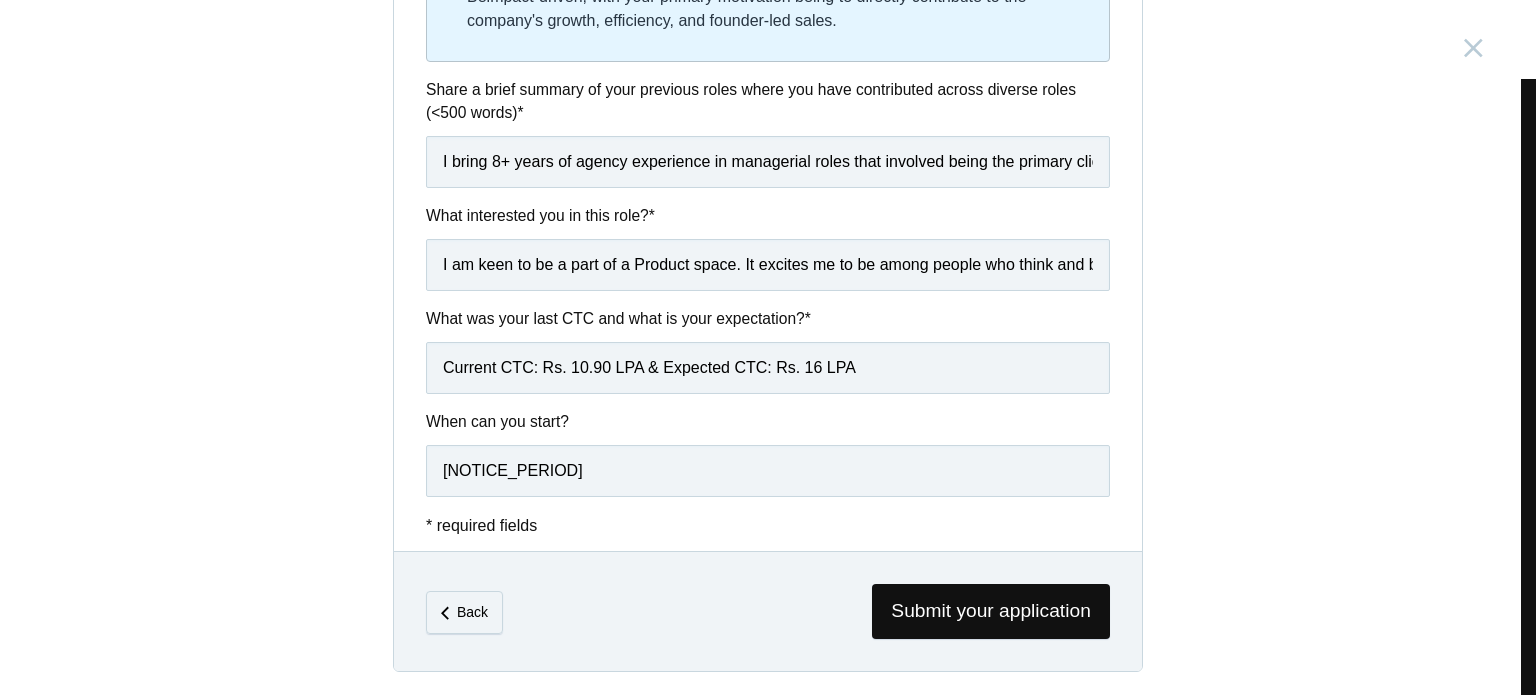 scroll, scrollTop: 1193, scrollLeft: 0, axis: vertical 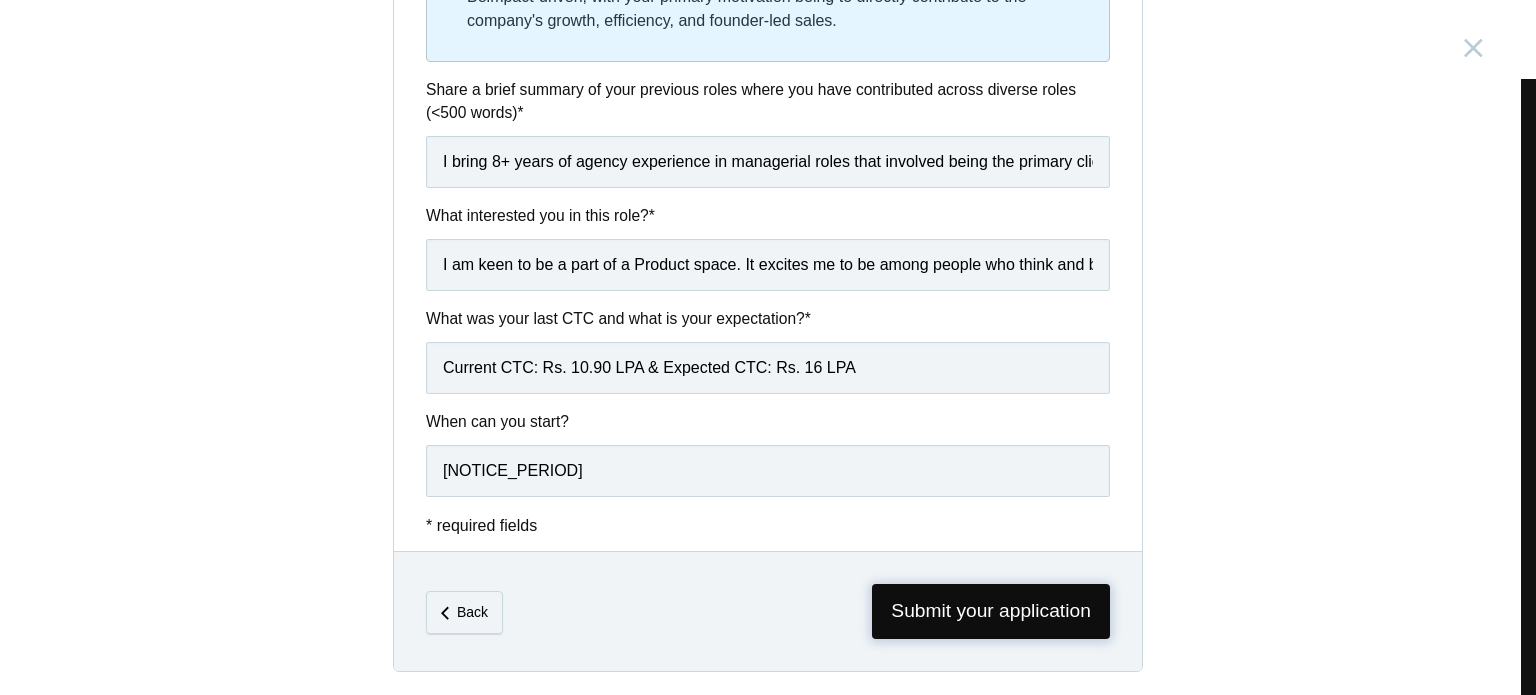 click on "Submit your application" at bounding box center (991, 611) 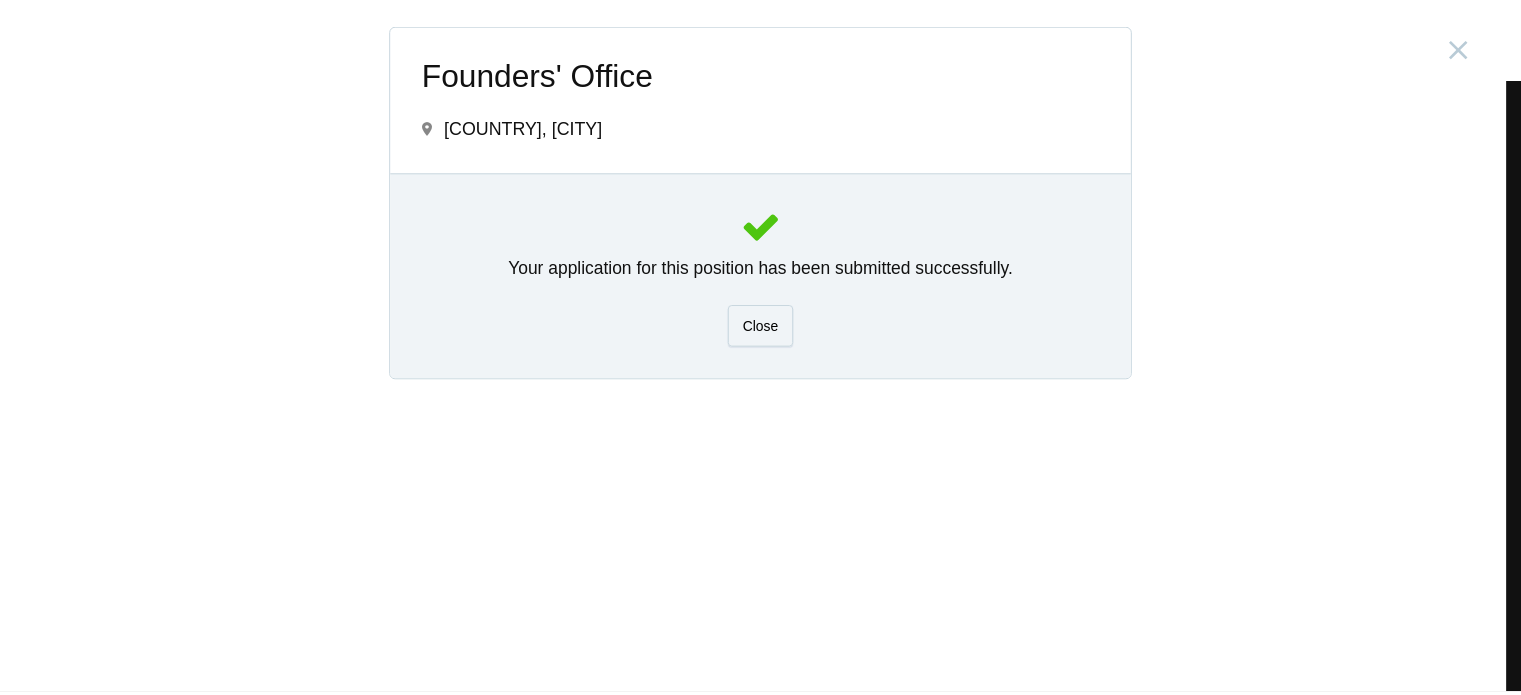 scroll, scrollTop: 0, scrollLeft: 0, axis: both 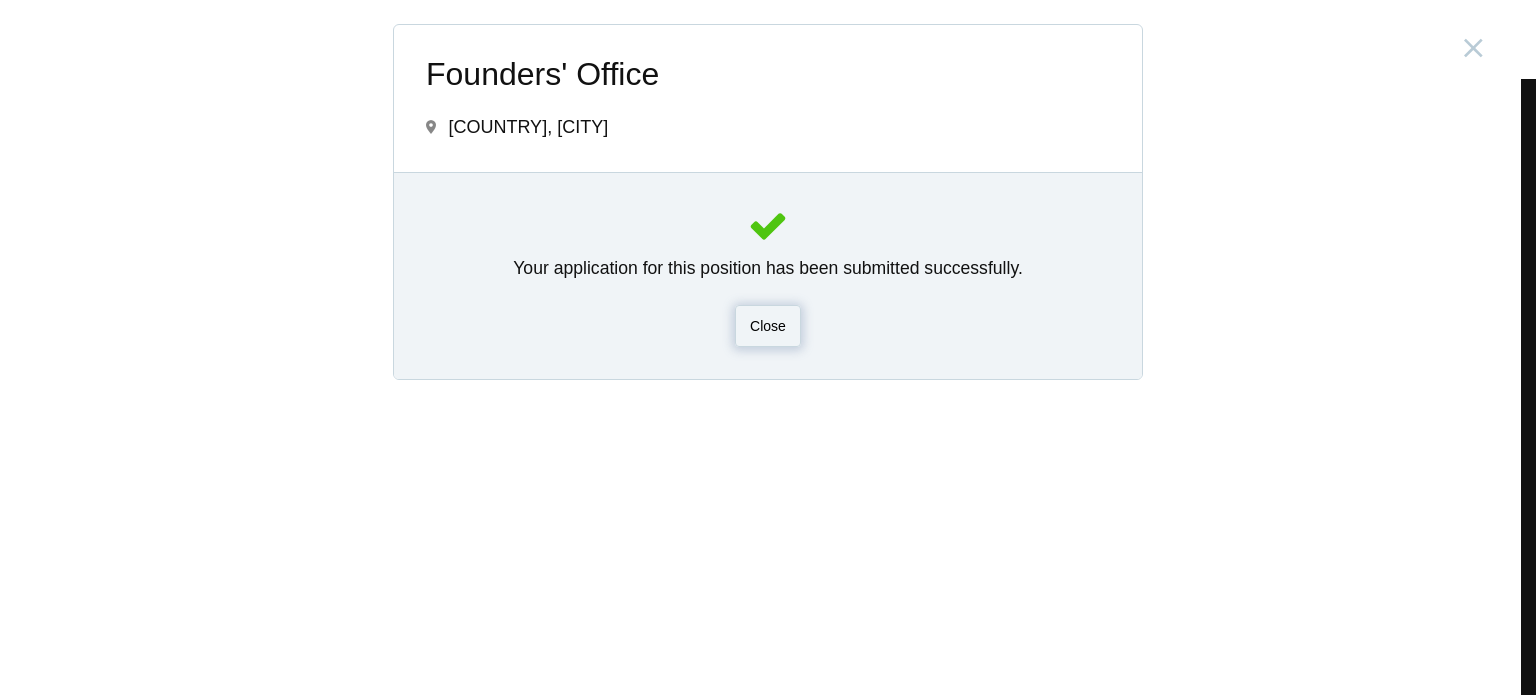 click on "Close" at bounding box center [768, 326] 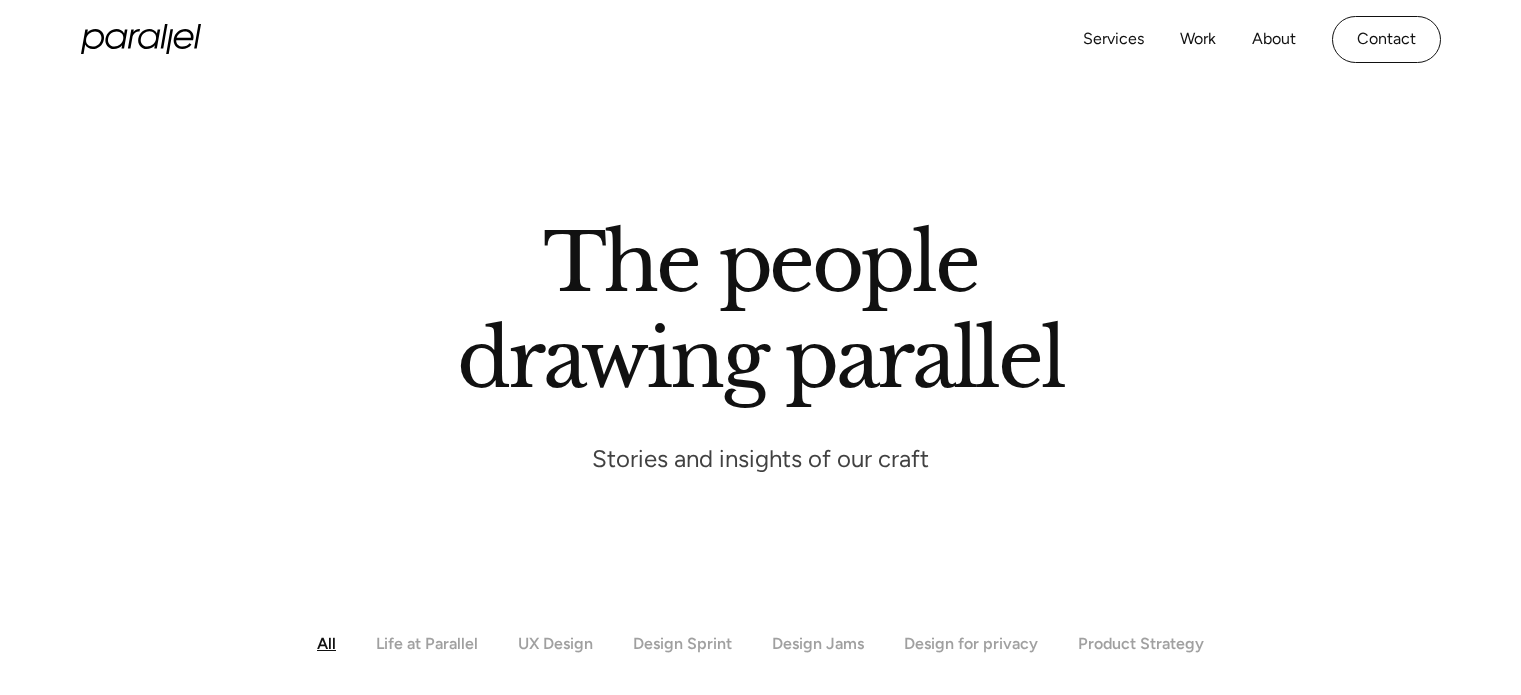scroll, scrollTop: 0, scrollLeft: 0, axis: both 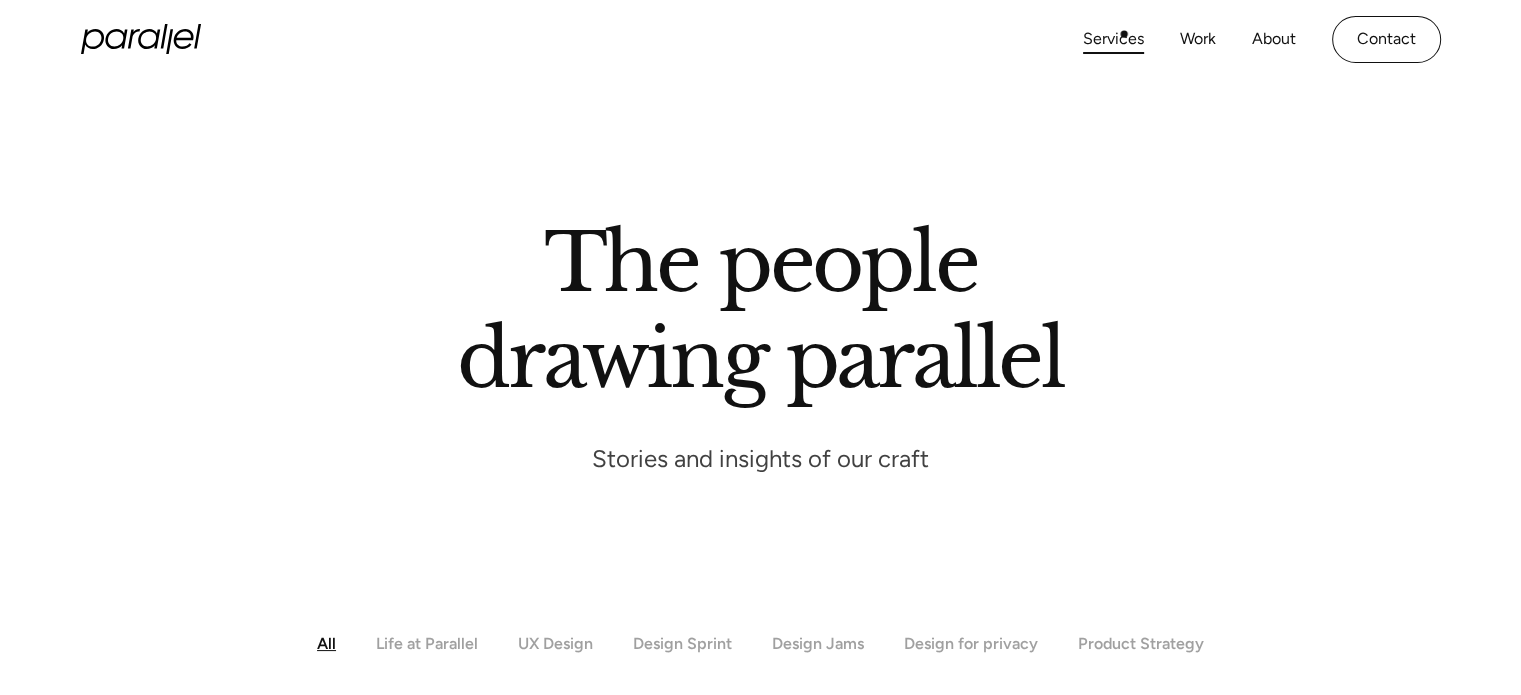 click on "Services" at bounding box center [1113, 39] 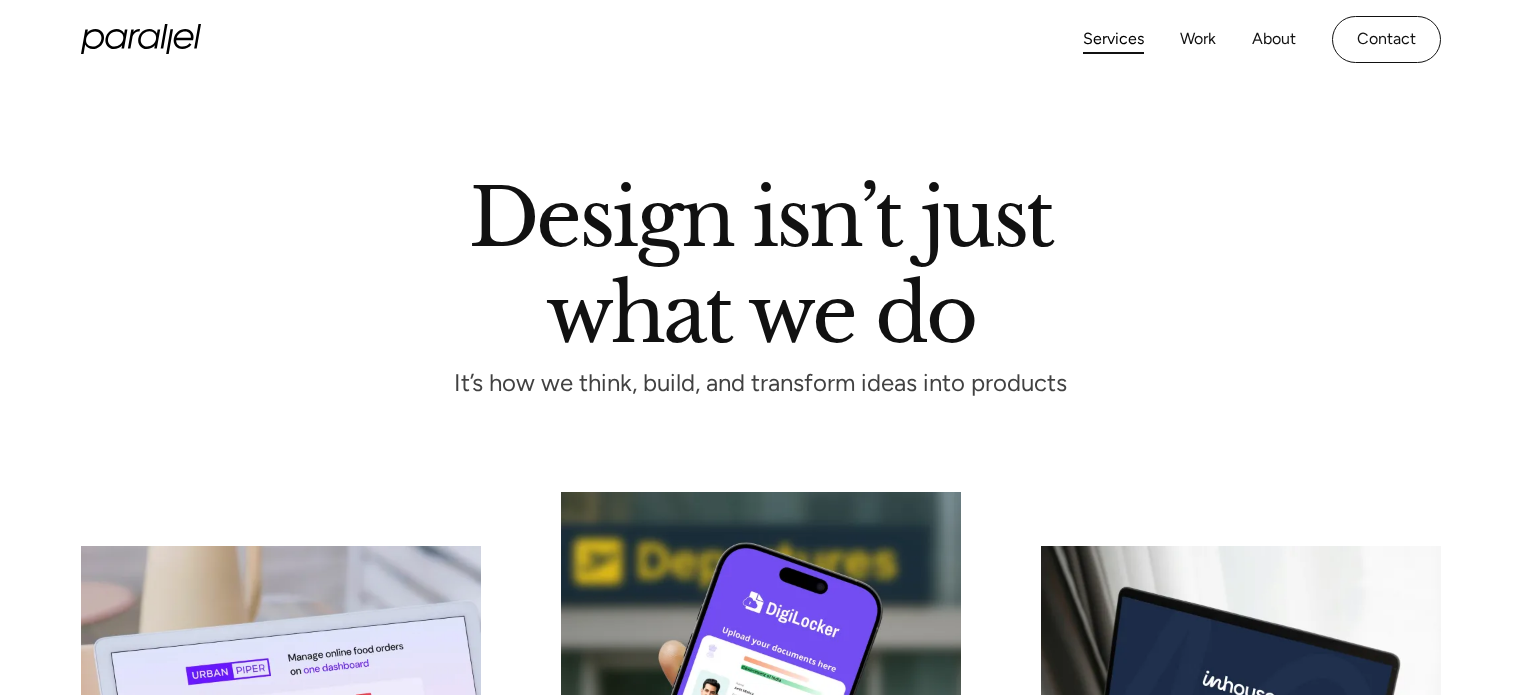 scroll, scrollTop: 0, scrollLeft: 0, axis: both 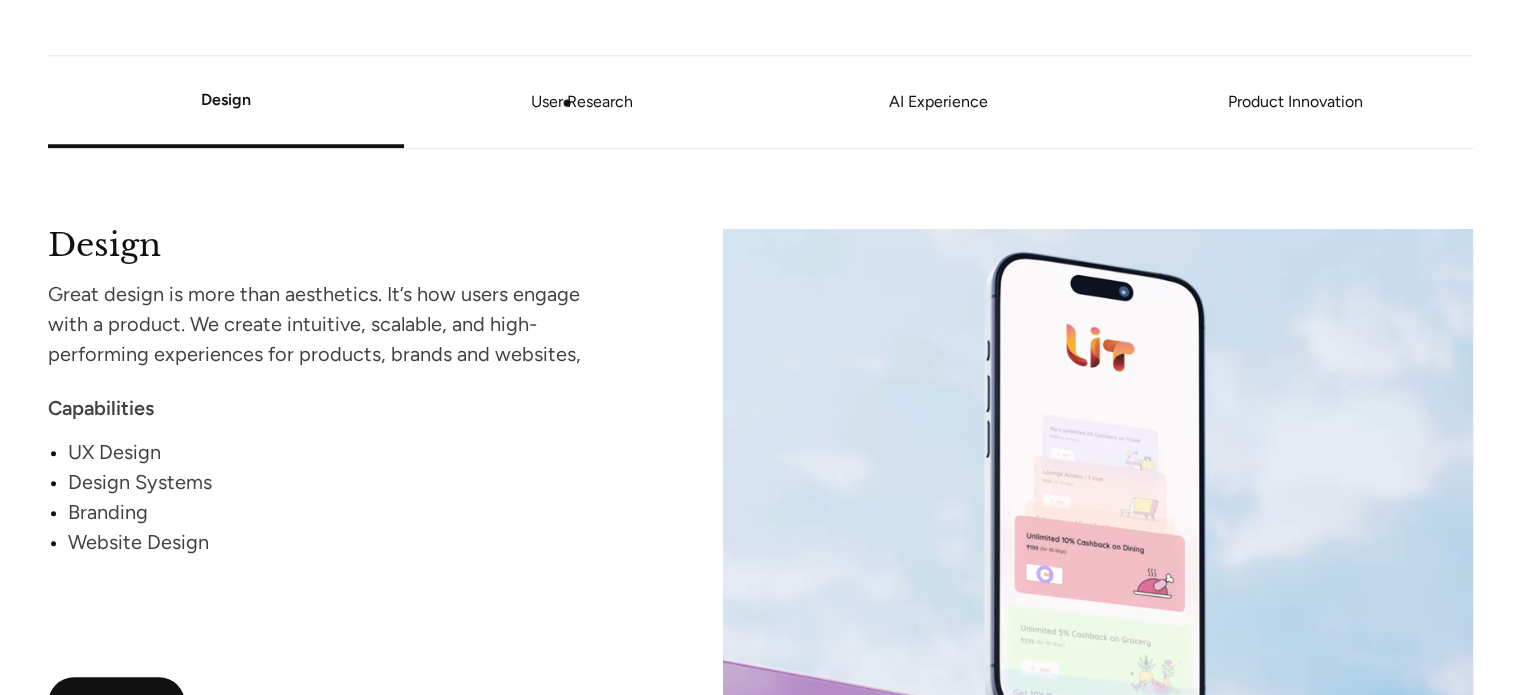 click on "User Research" at bounding box center (582, 103) 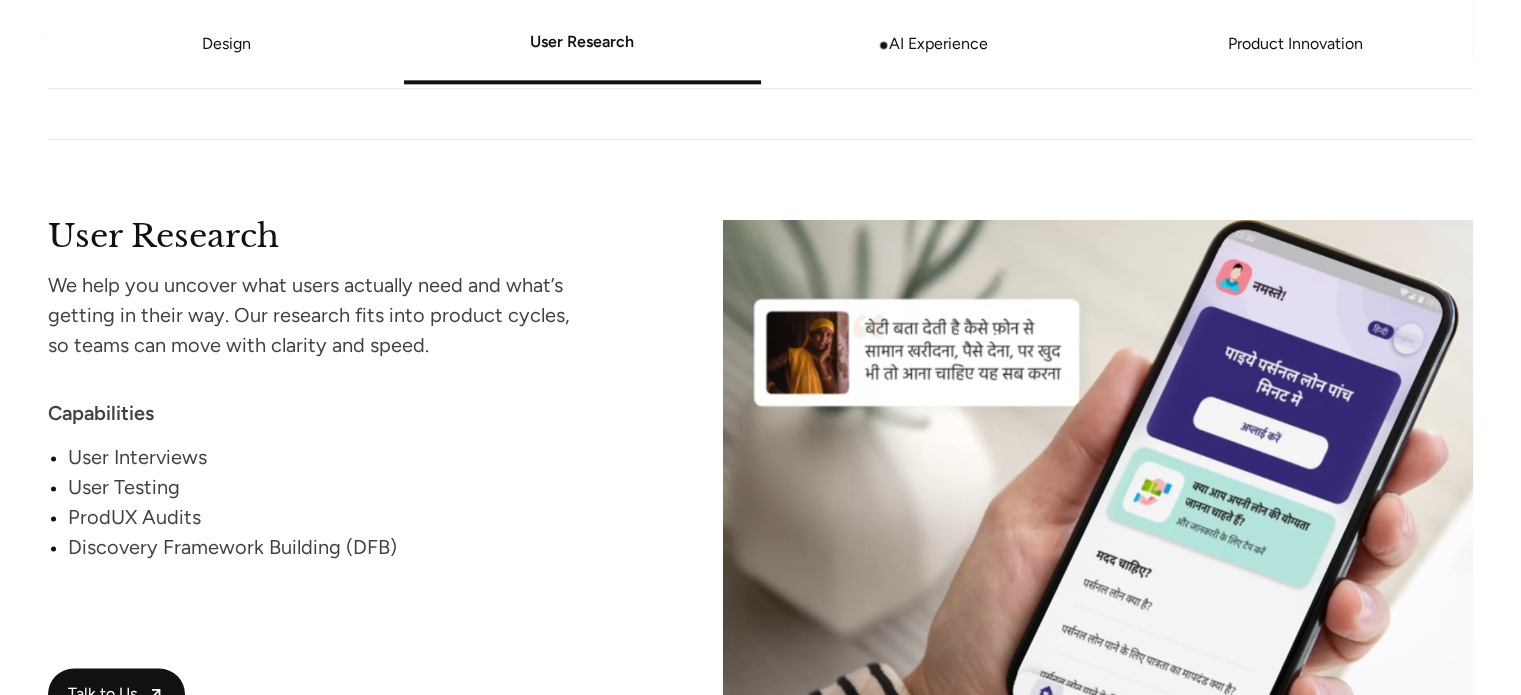 scroll, scrollTop: 2473, scrollLeft: 0, axis: vertical 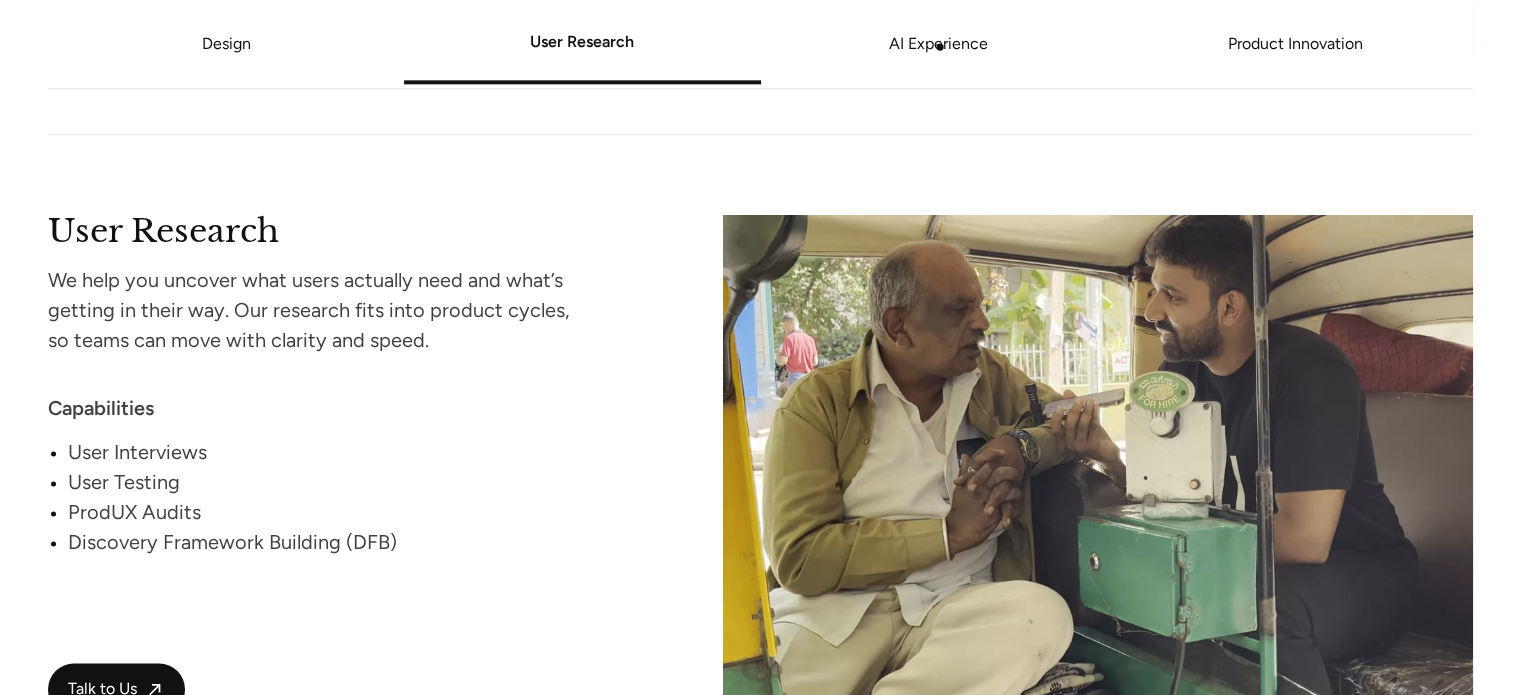 click on "AI Experience" at bounding box center [939, 45] 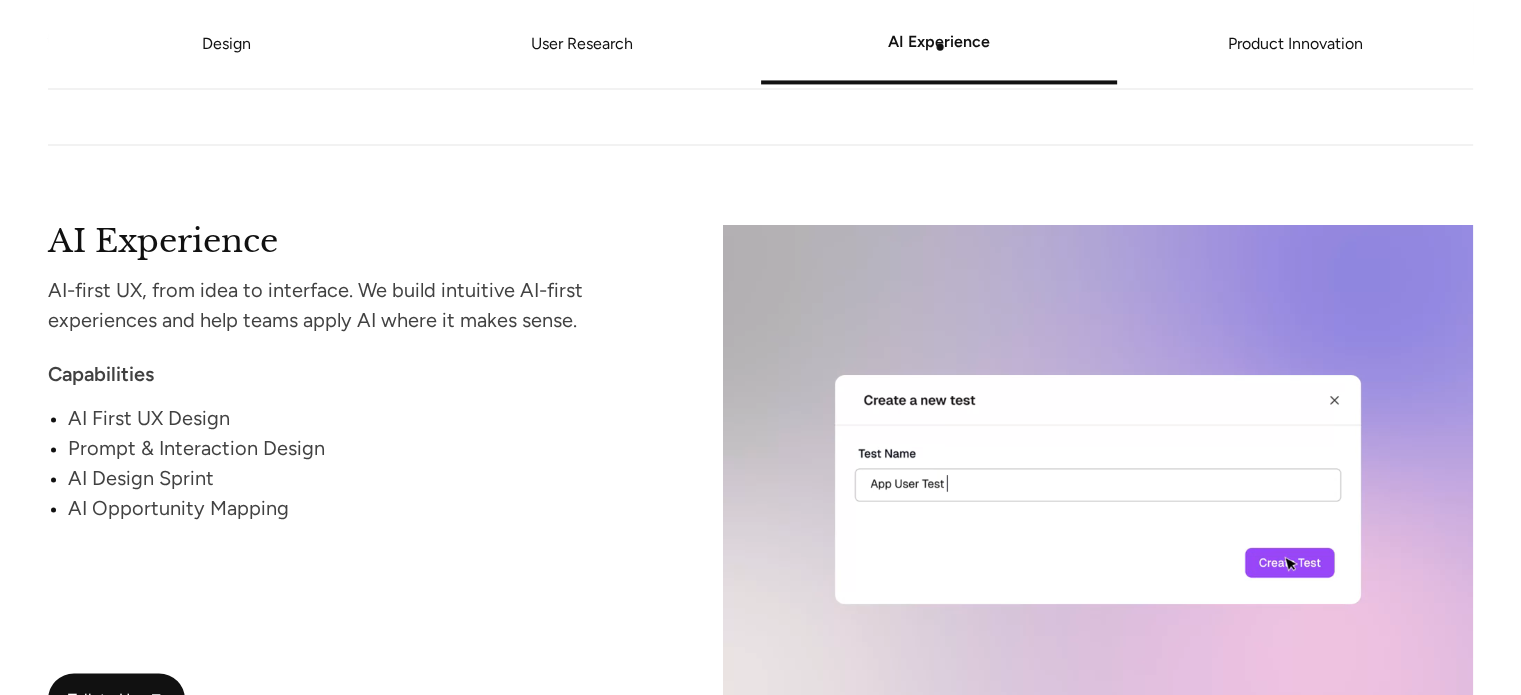scroll, scrollTop: 3130, scrollLeft: 0, axis: vertical 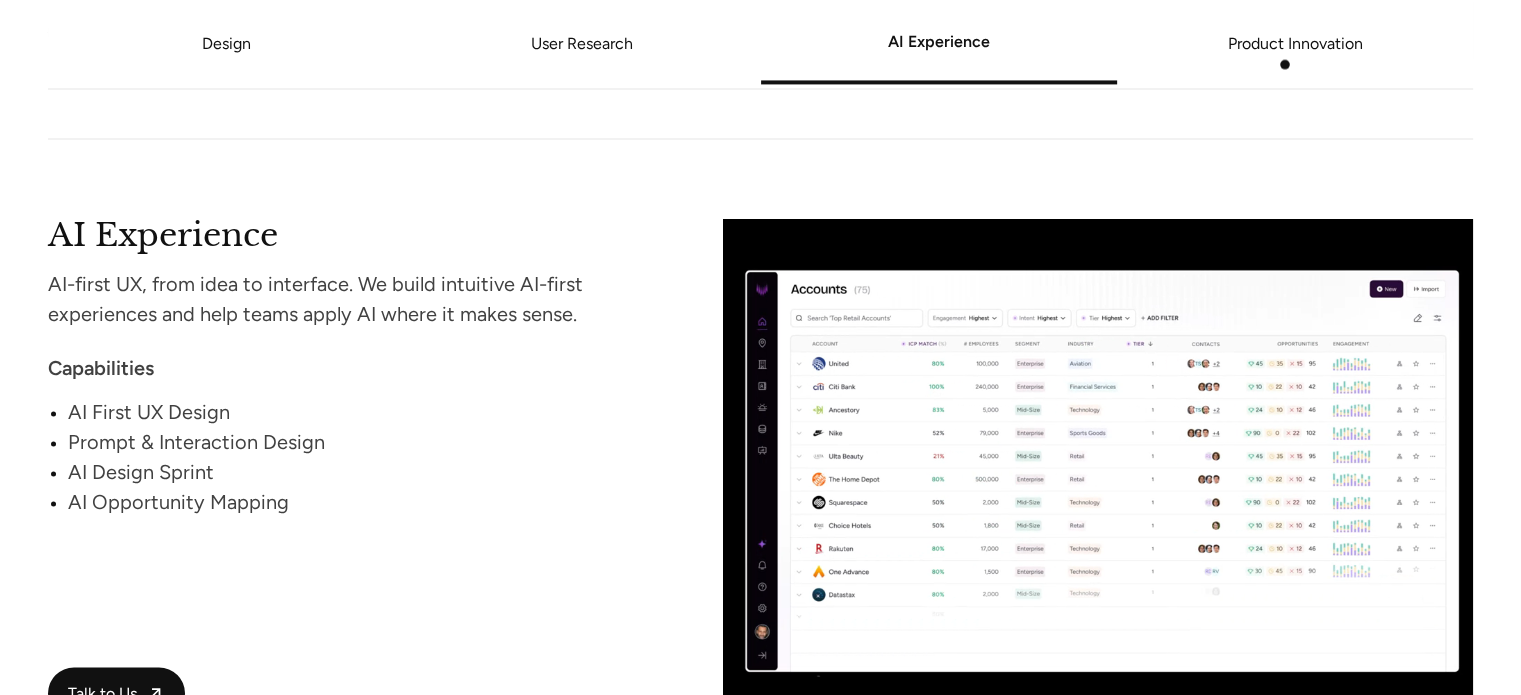 click on "Product Innovation" at bounding box center (1295, 45) 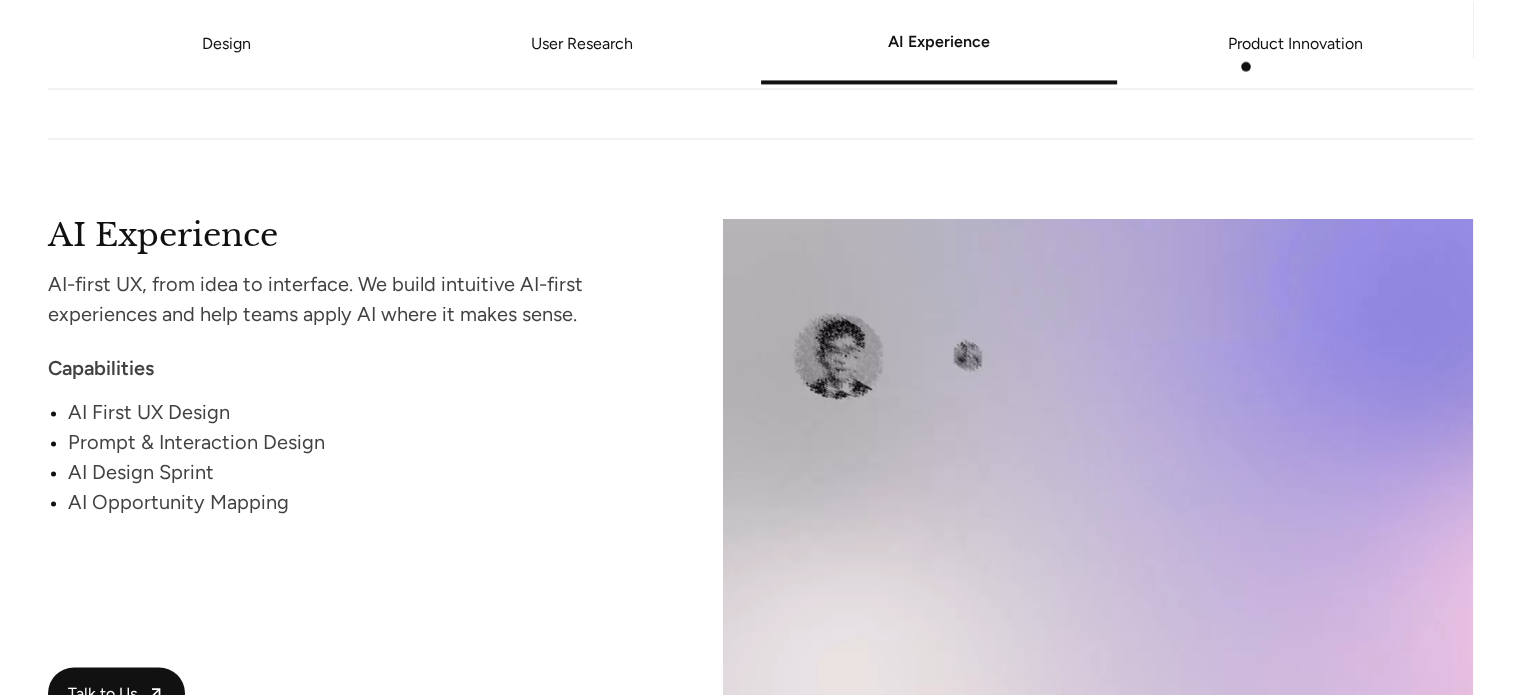 drag, startPoint x: 1242, startPoint y: 63, endPoint x: 1250, endPoint y: 33, distance: 31.04835 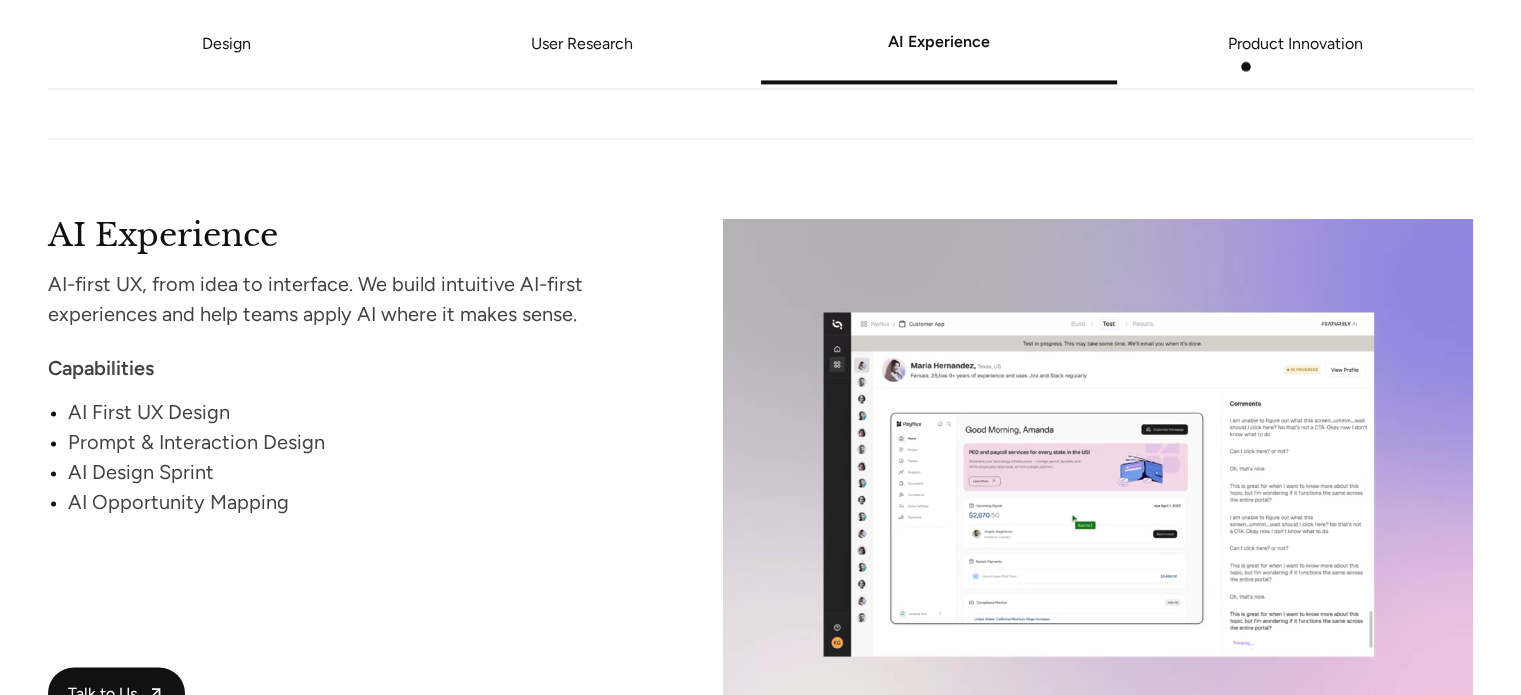 click on "Product Innovation" at bounding box center [1295, 45] 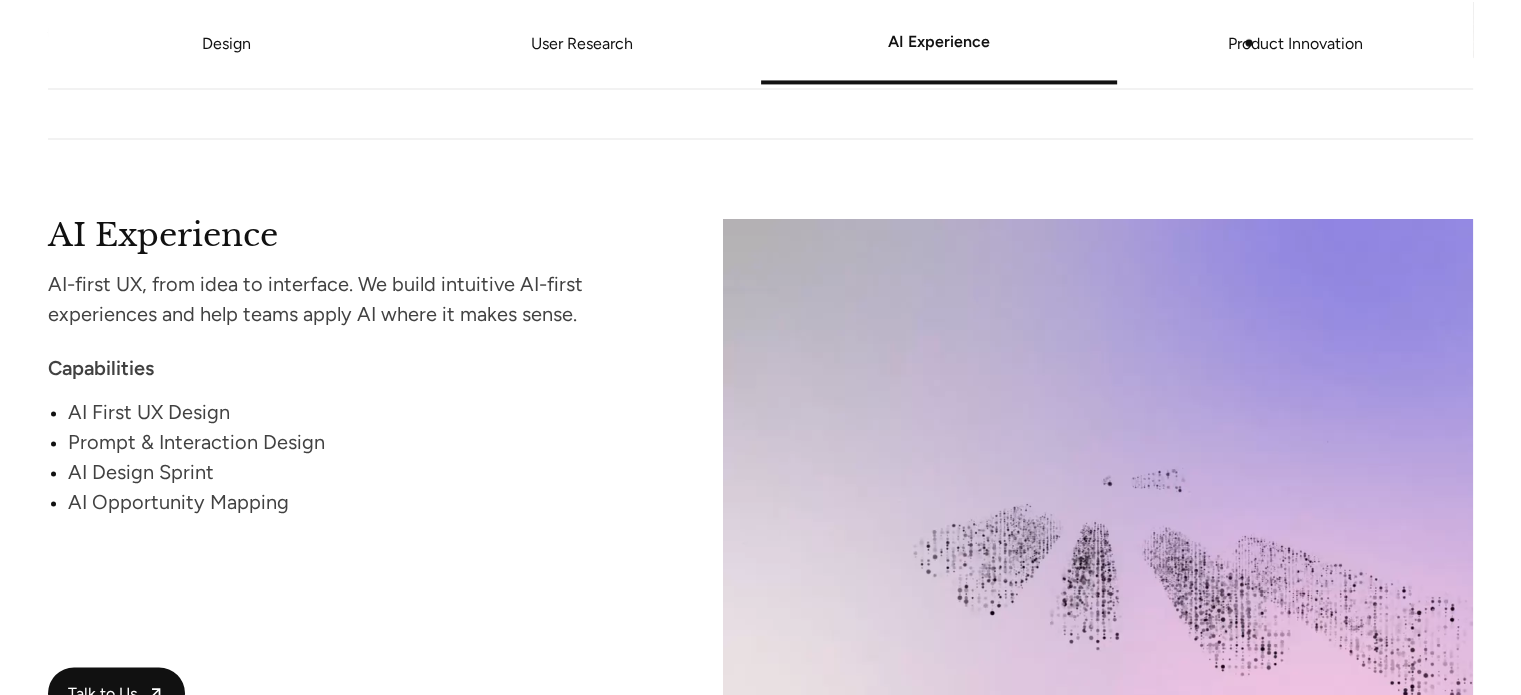click on "Product Innovation" at bounding box center (1295, 45) 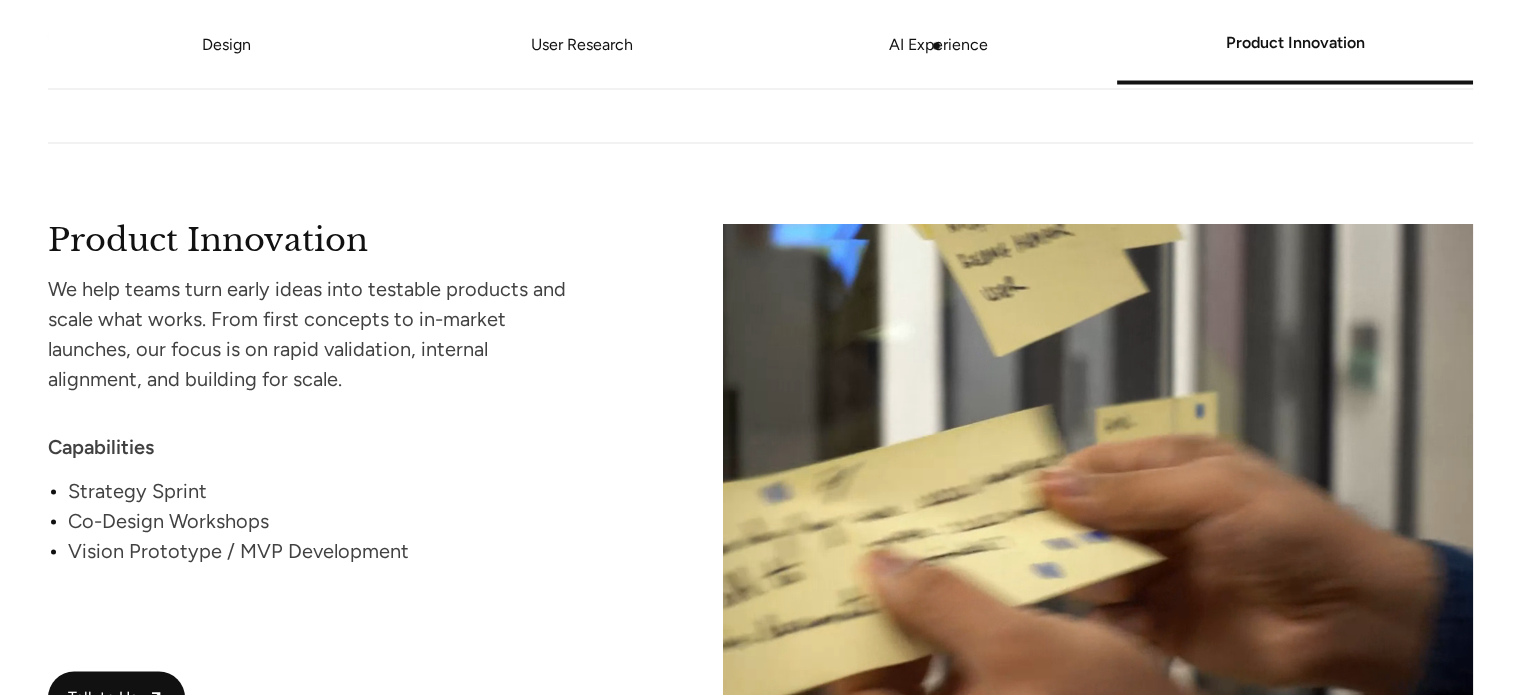 scroll, scrollTop: 3791, scrollLeft: 0, axis: vertical 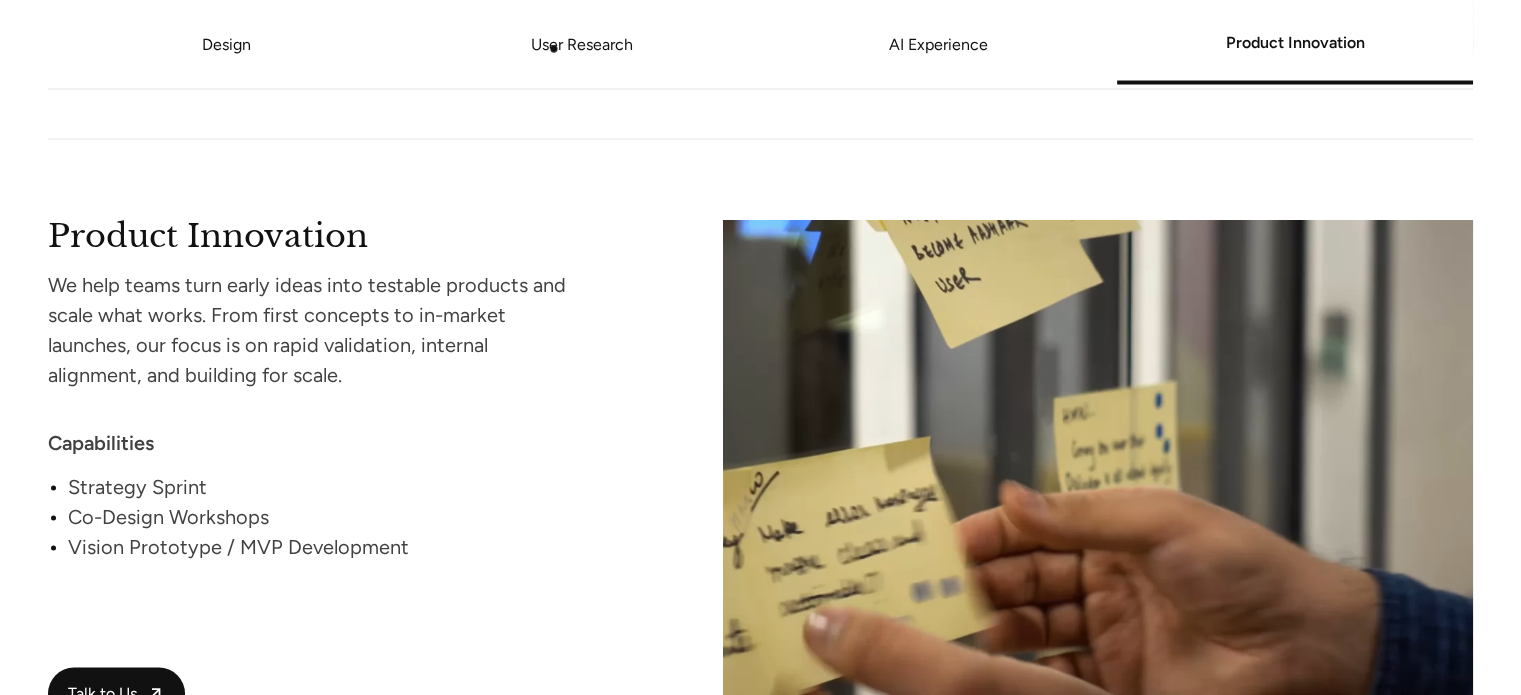 click on "User Research" at bounding box center (582, 45) 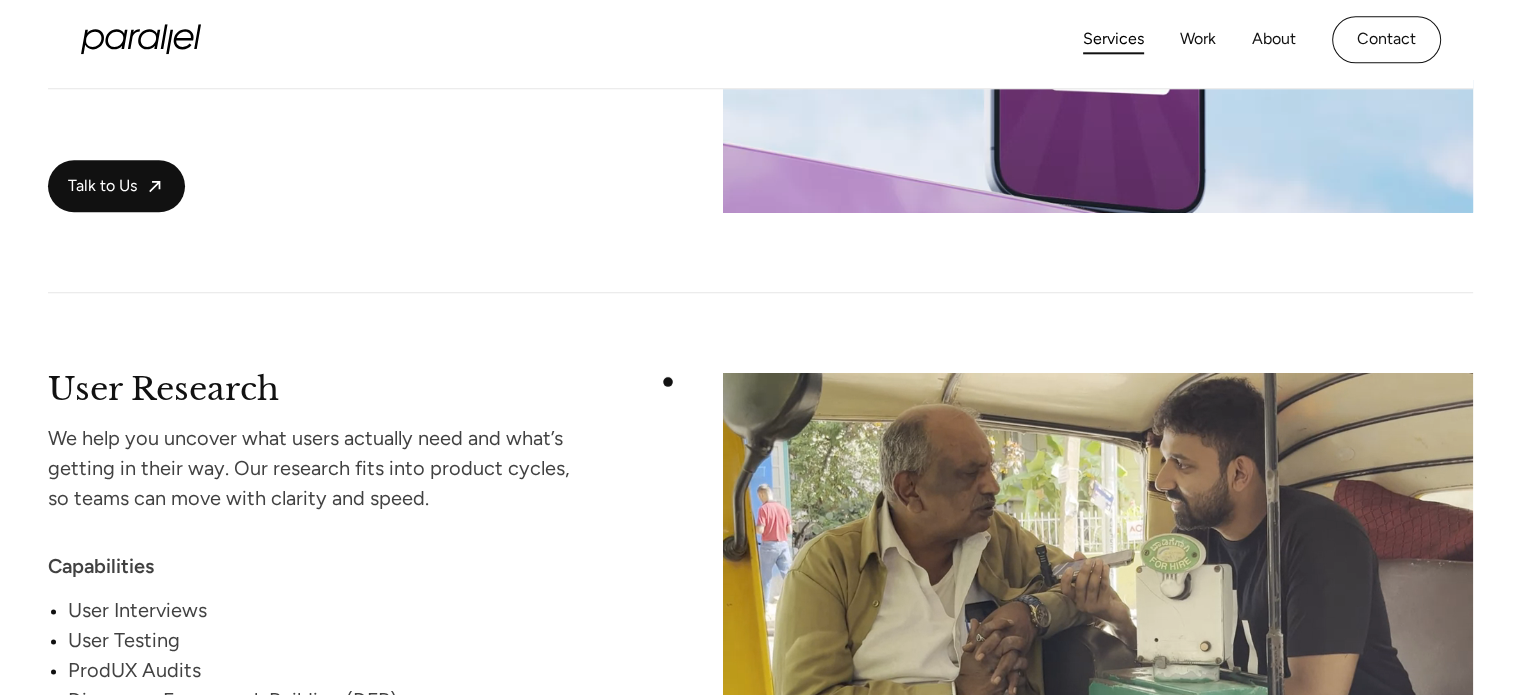 scroll, scrollTop: 2769, scrollLeft: 0, axis: vertical 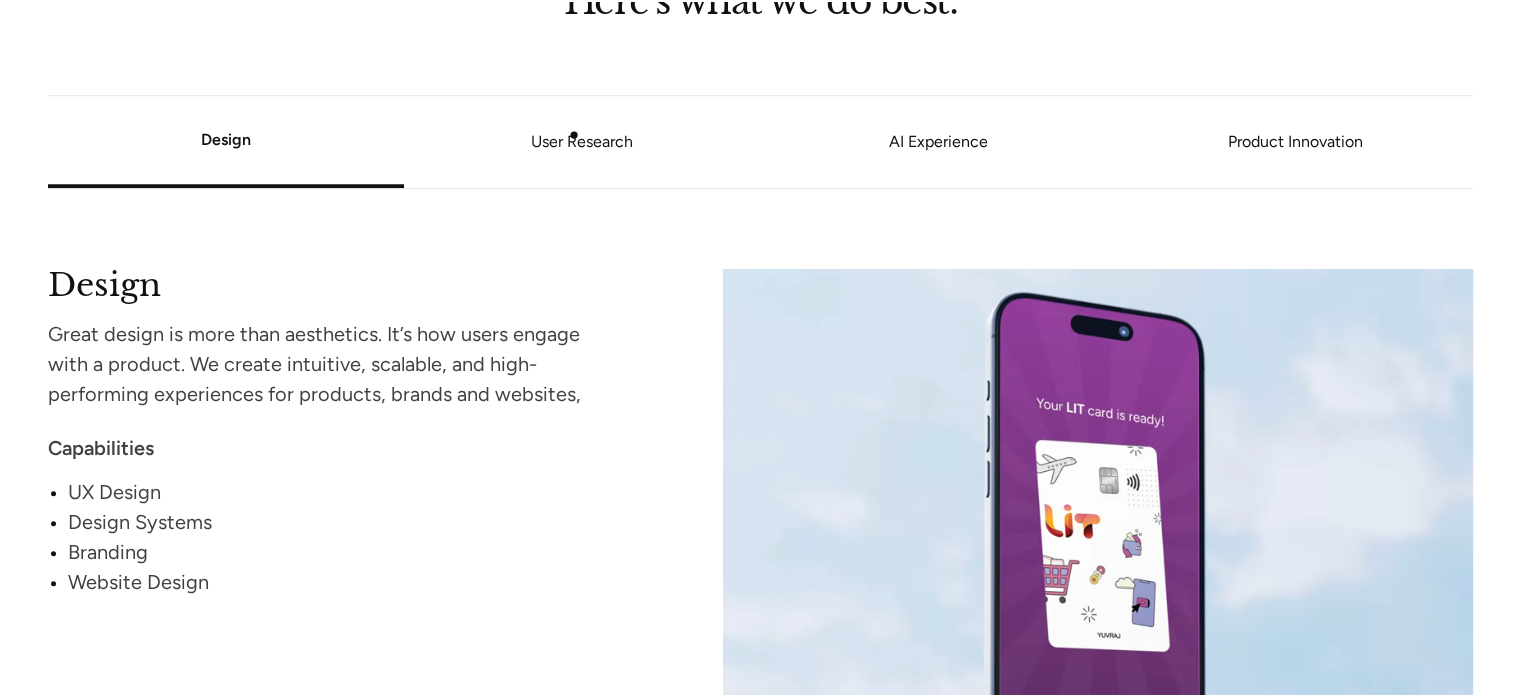 click on "User Research" at bounding box center (582, 143) 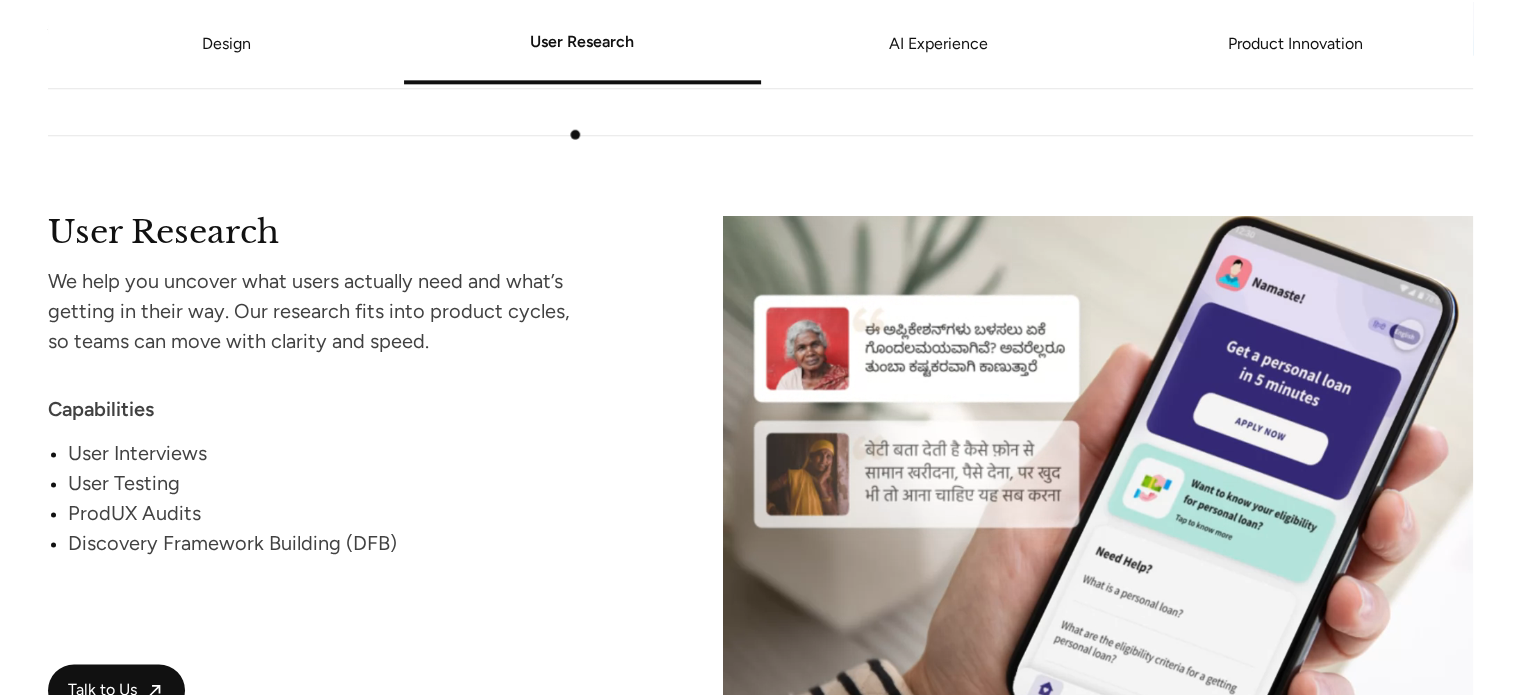 scroll, scrollTop: 2473, scrollLeft: 0, axis: vertical 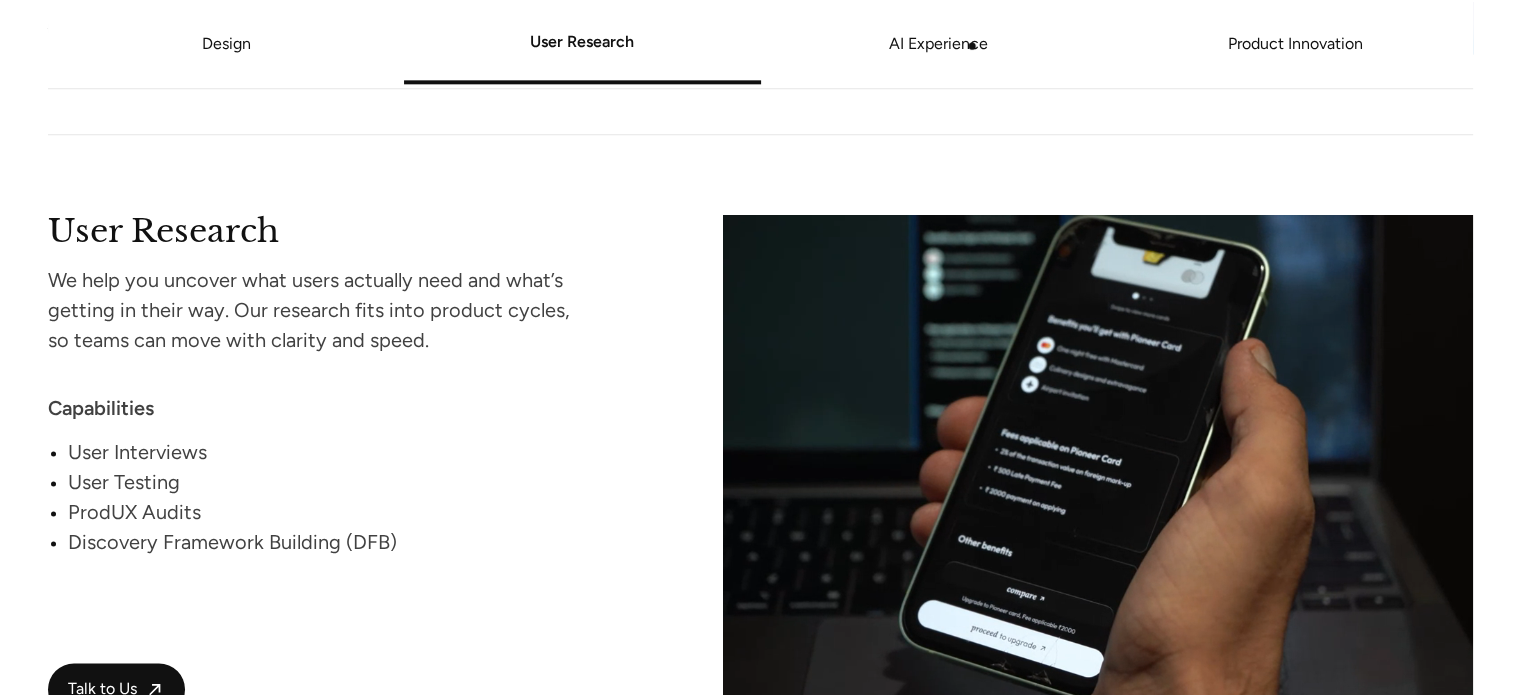 click on "AI Experience" at bounding box center [939, 45] 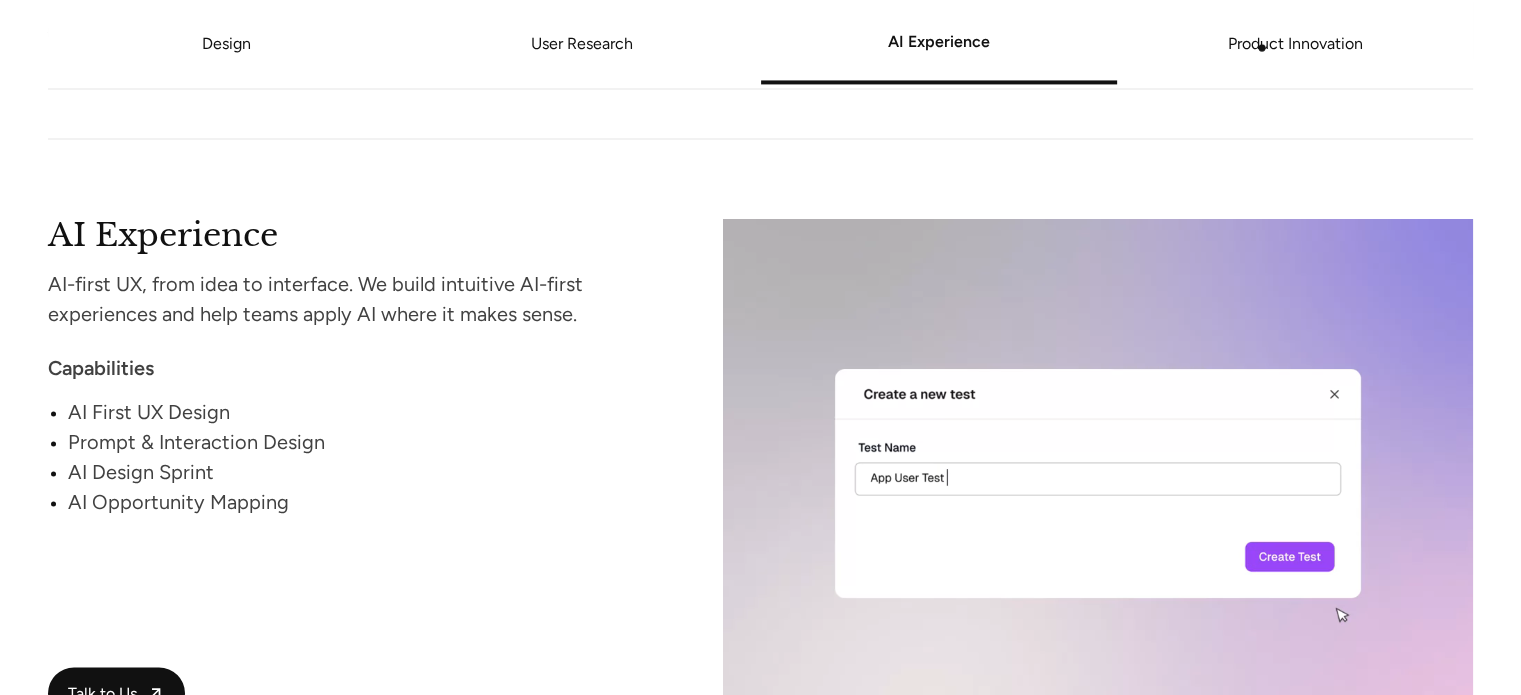 click on "Product Innovation" at bounding box center (1295, 45) 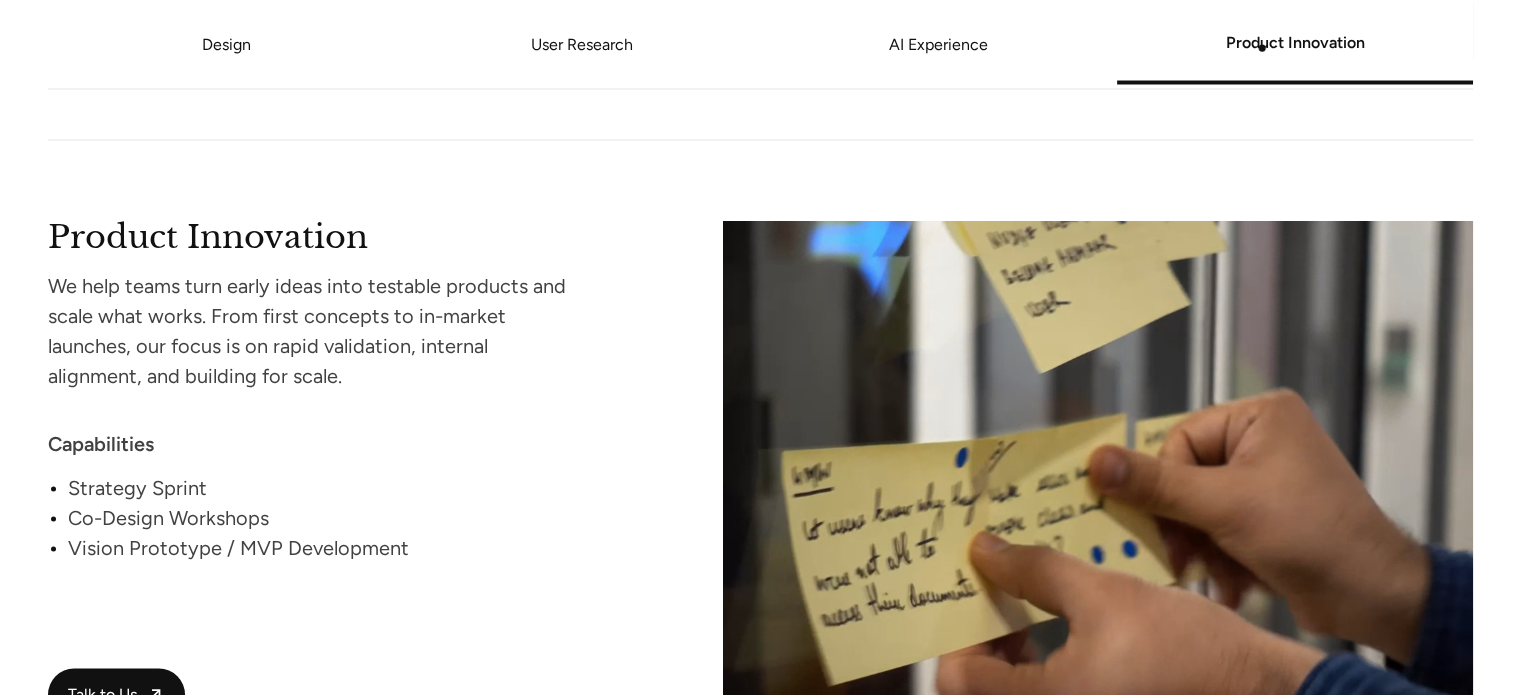 scroll, scrollTop: 3791, scrollLeft: 0, axis: vertical 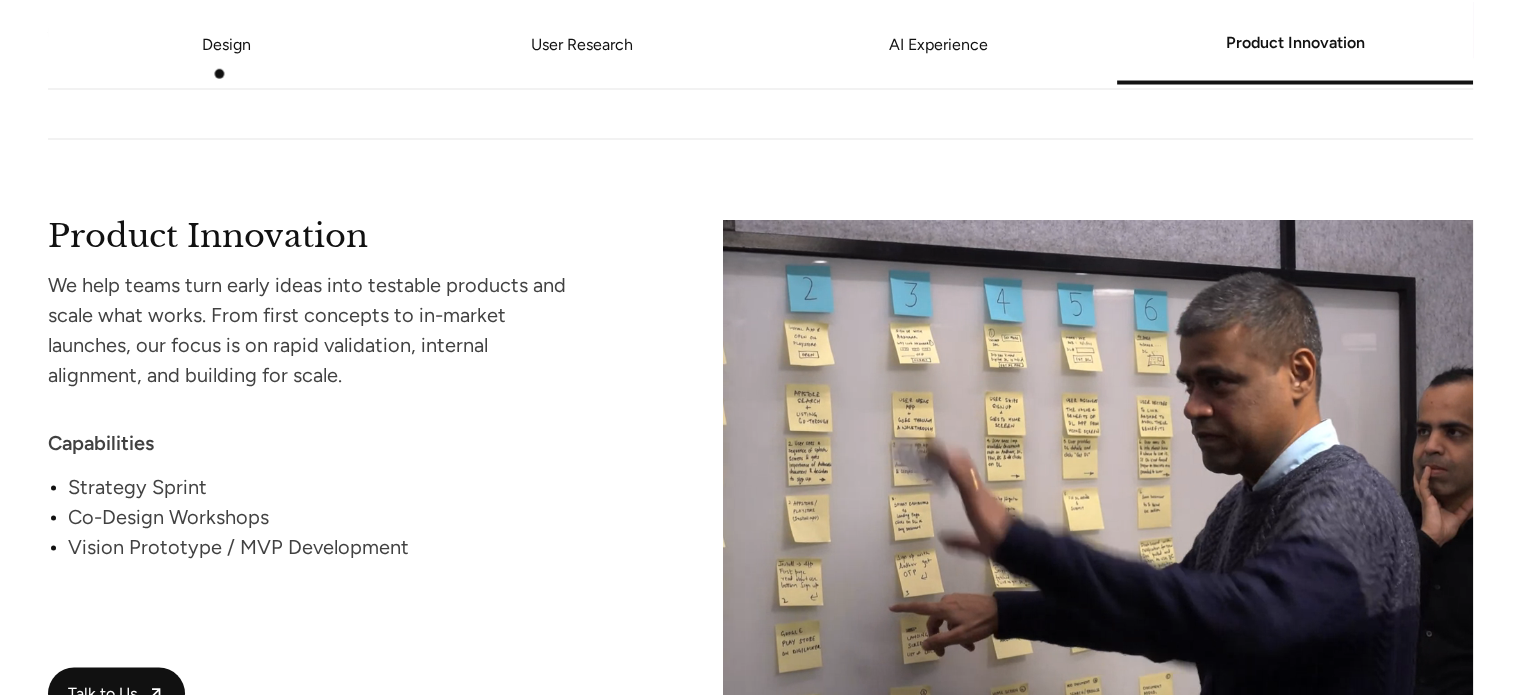 click on "Design" at bounding box center [226, 45] 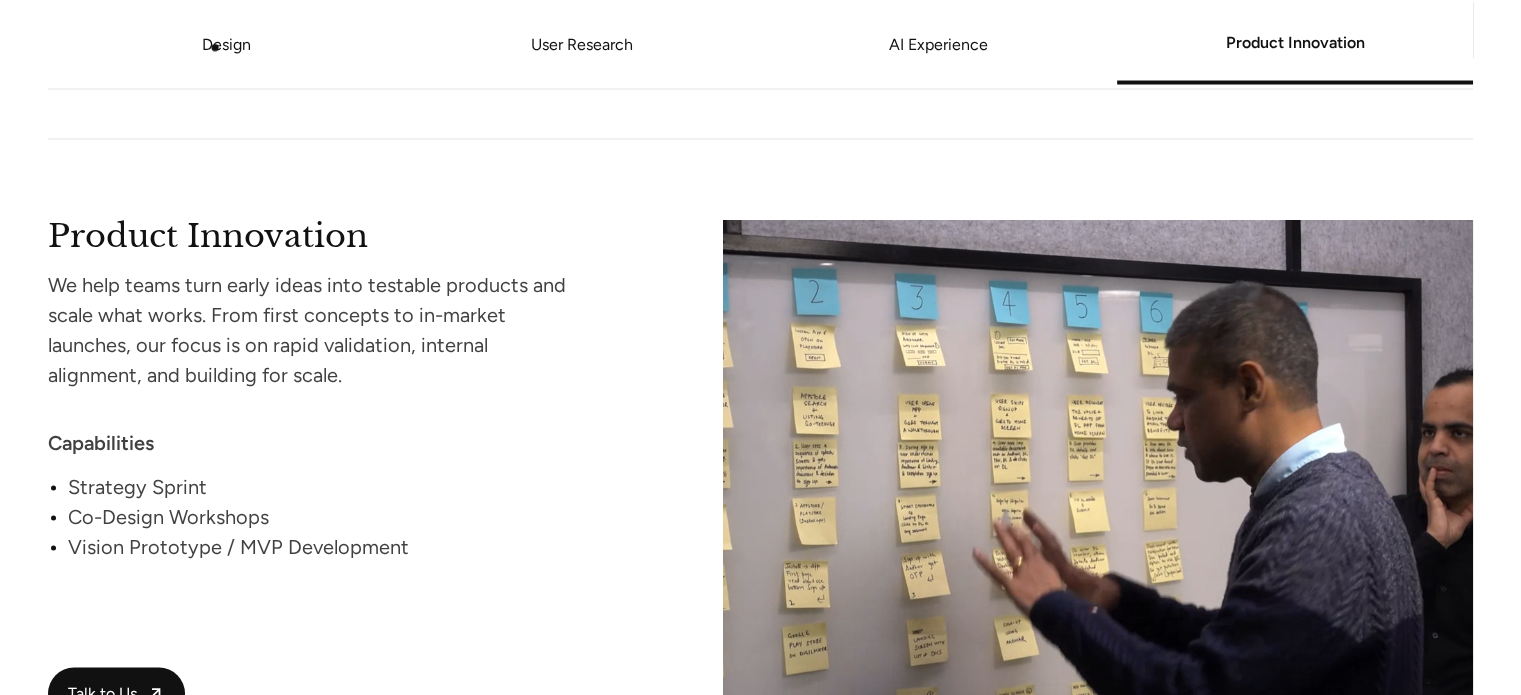 click on "Design" at bounding box center (226, 44) 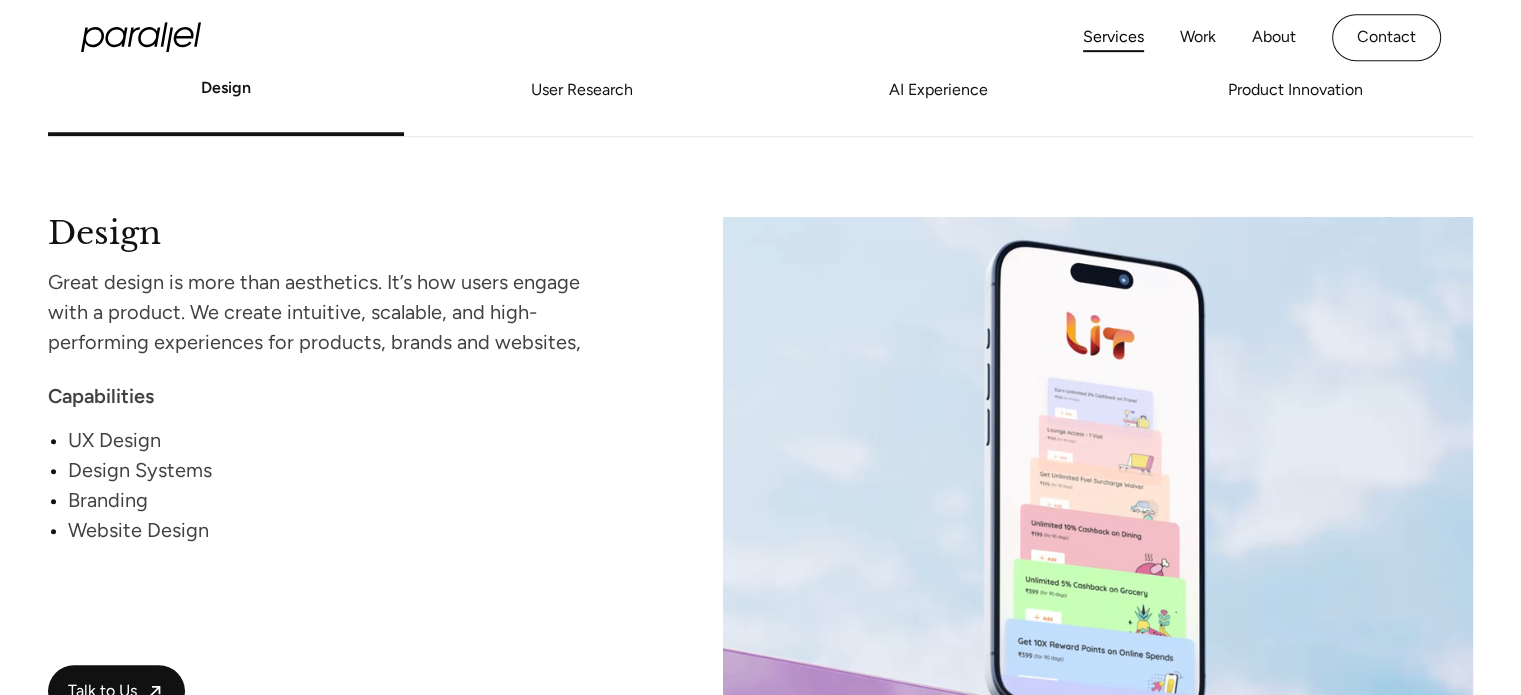 scroll, scrollTop: 1808, scrollLeft: 0, axis: vertical 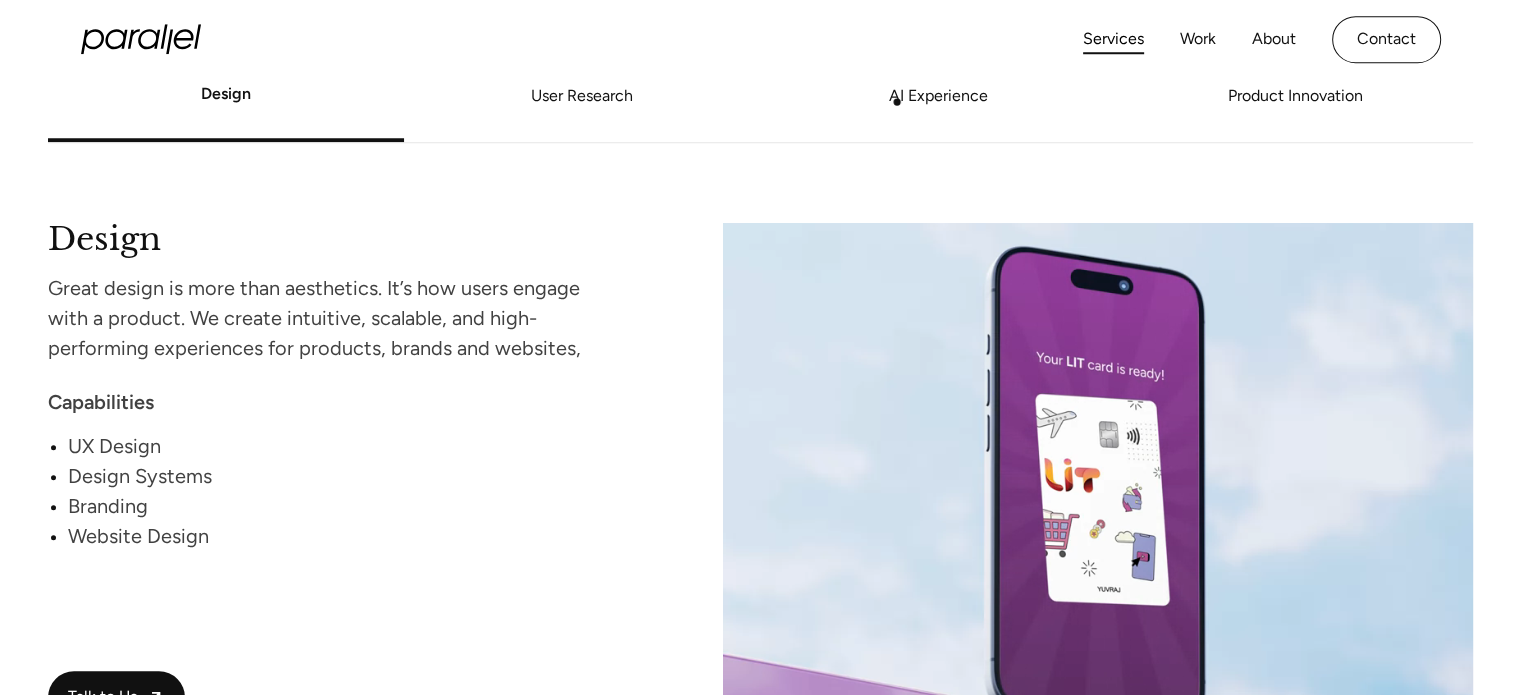 click on "AI Experience" at bounding box center [939, 97] 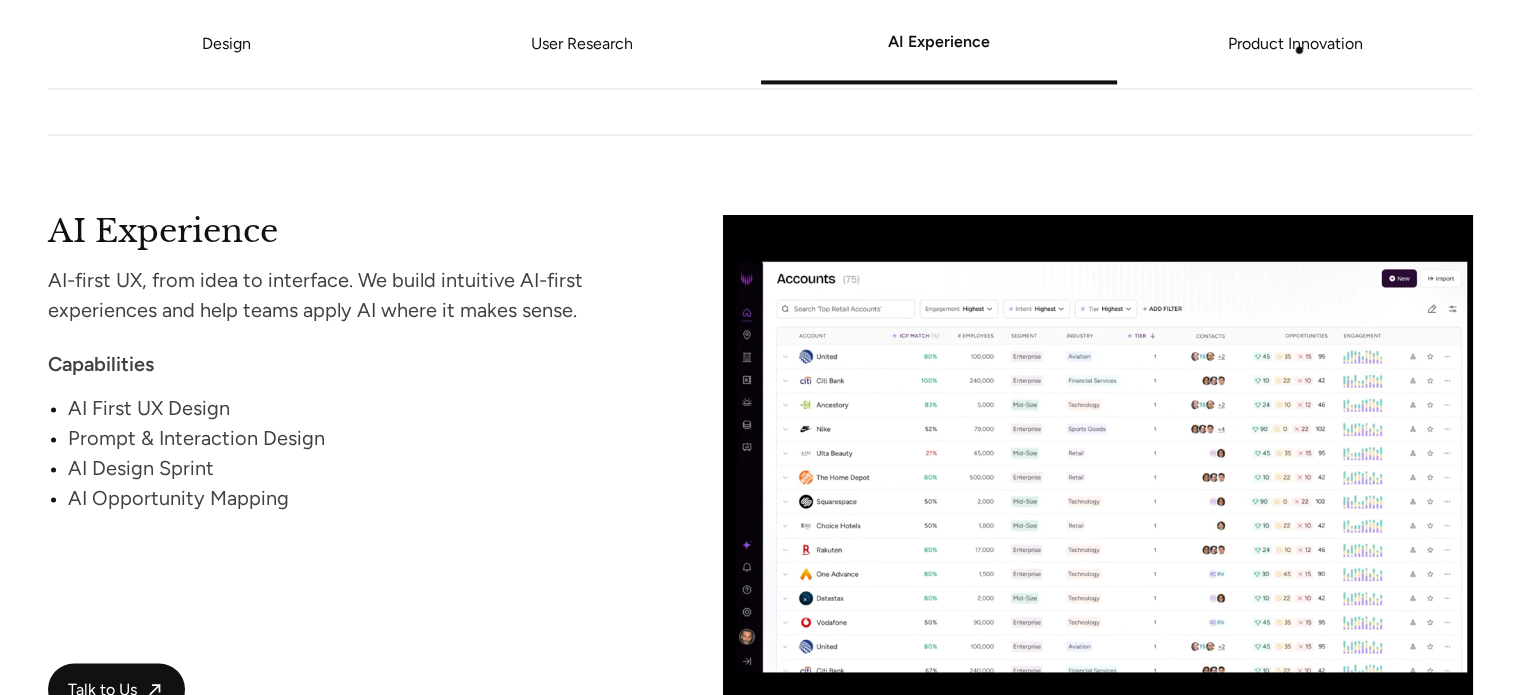 click on "Product Innovation" at bounding box center [1295, 45] 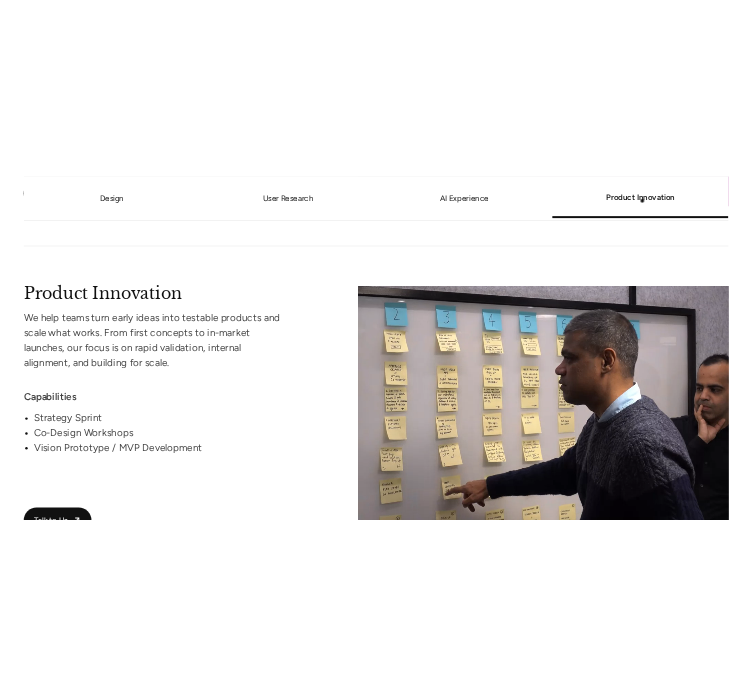 scroll, scrollTop: 3791, scrollLeft: 0, axis: vertical 